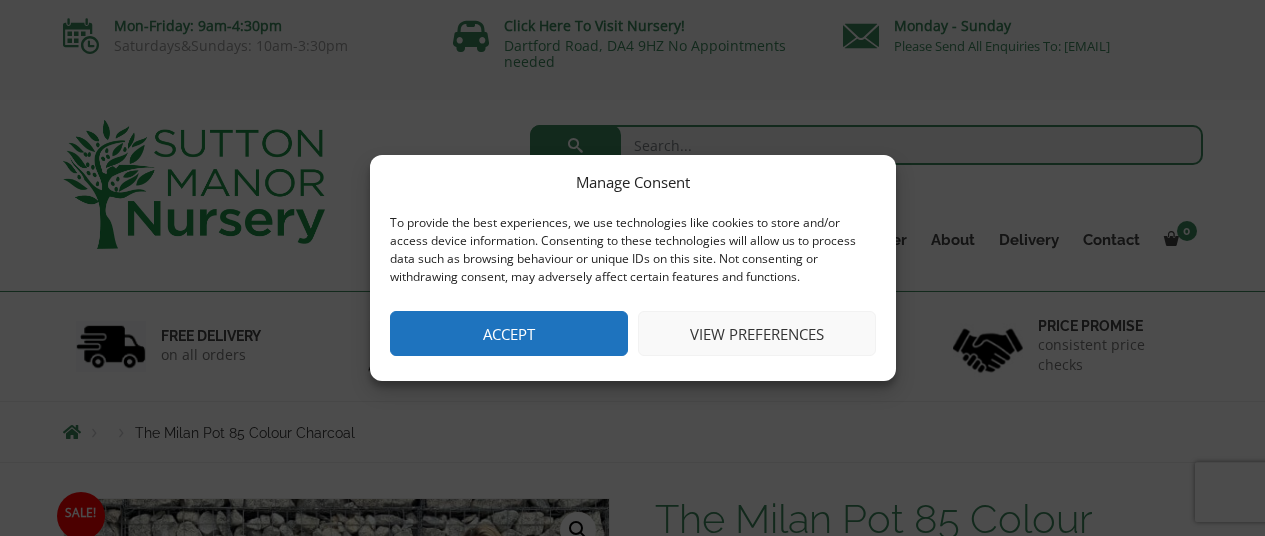 scroll, scrollTop: 0, scrollLeft: 0, axis: both 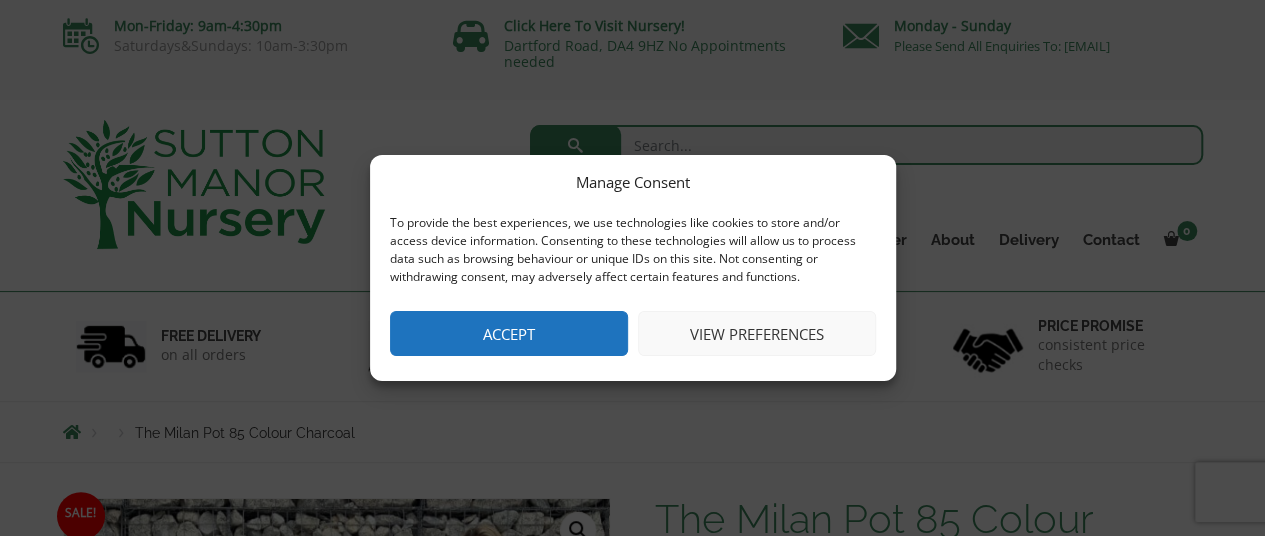click on "Accept" at bounding box center (509, 333) 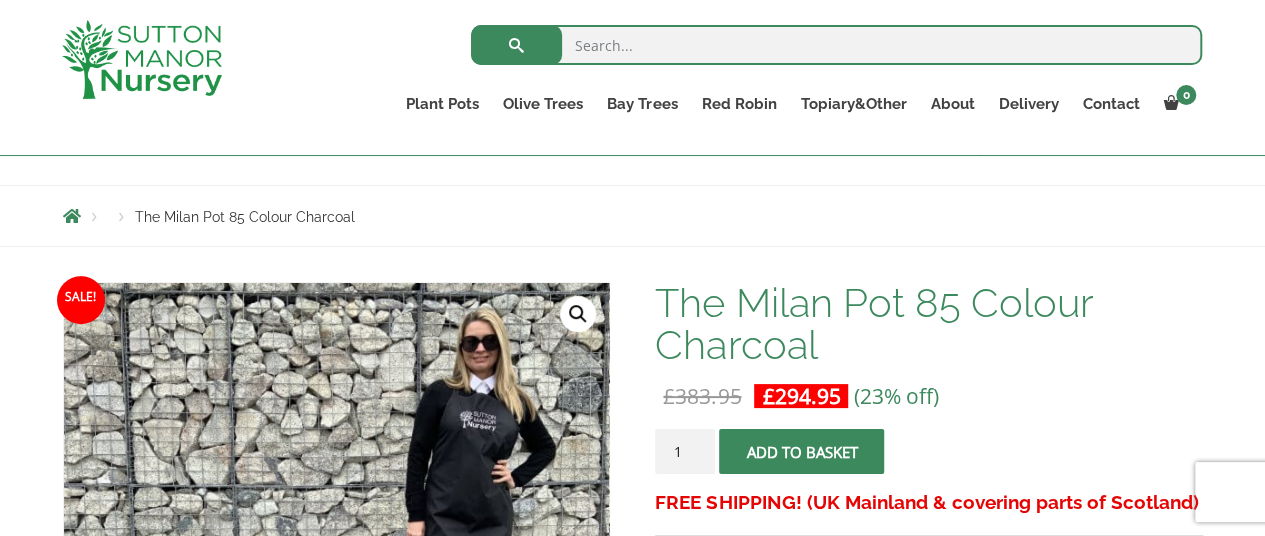scroll, scrollTop: 181, scrollLeft: 0, axis: vertical 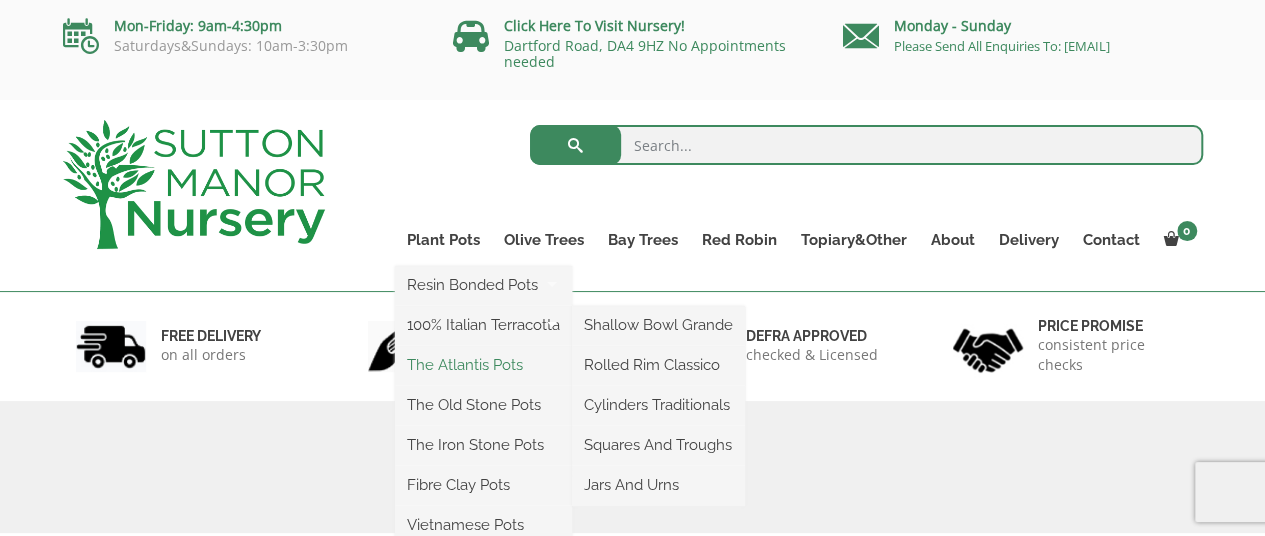 click on "The Atlantis Pots" at bounding box center [483, 365] 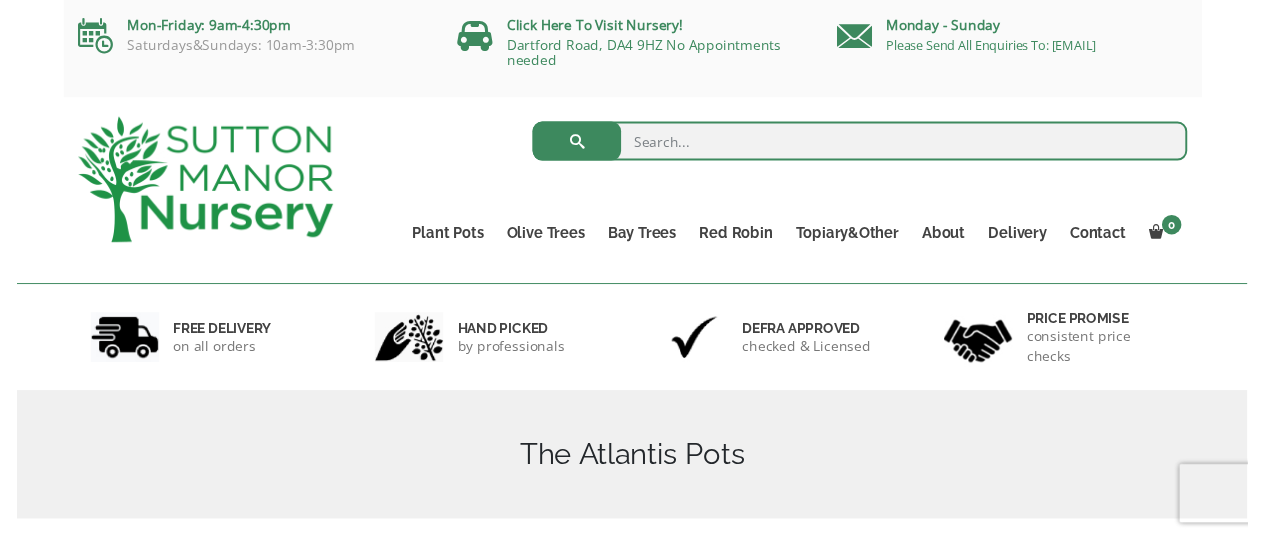 scroll, scrollTop: 304, scrollLeft: 0, axis: vertical 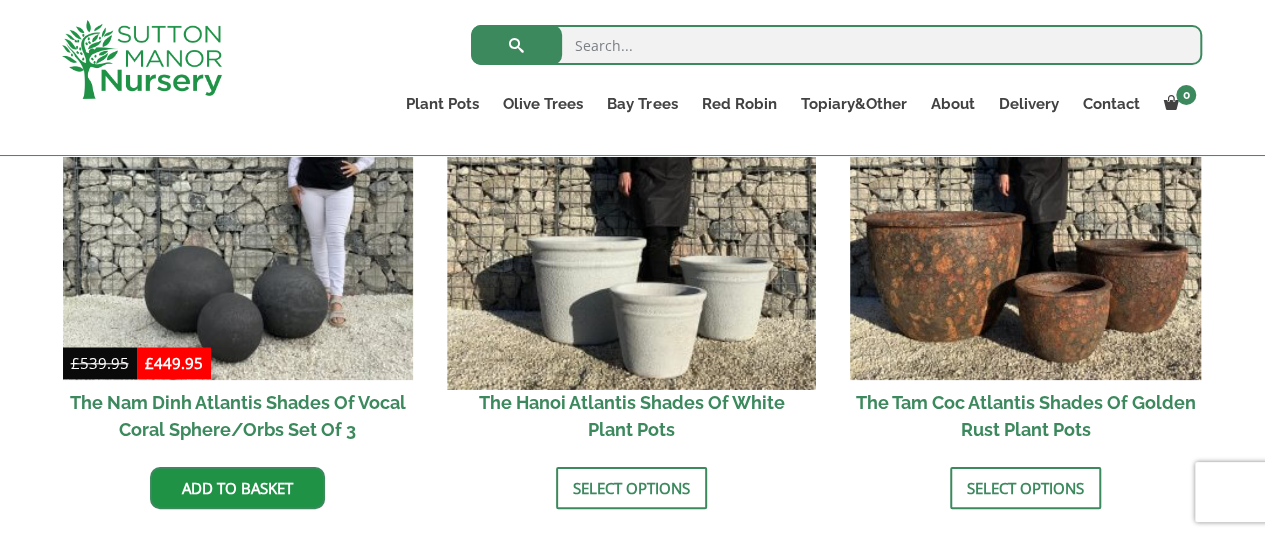 click at bounding box center [632, 205] 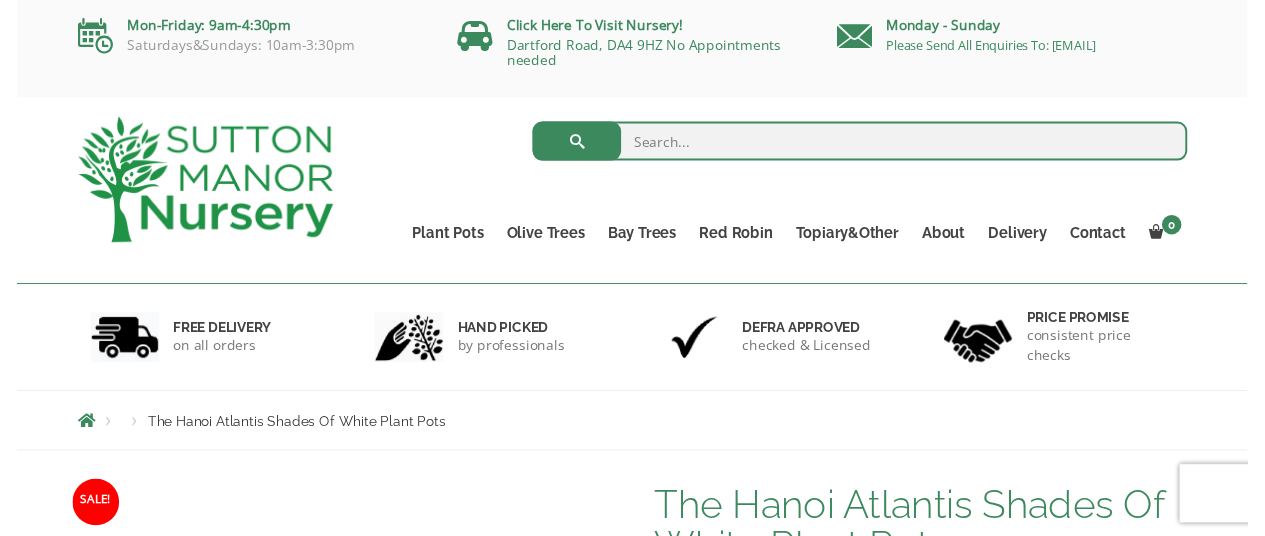 scroll, scrollTop: 0, scrollLeft: 0, axis: both 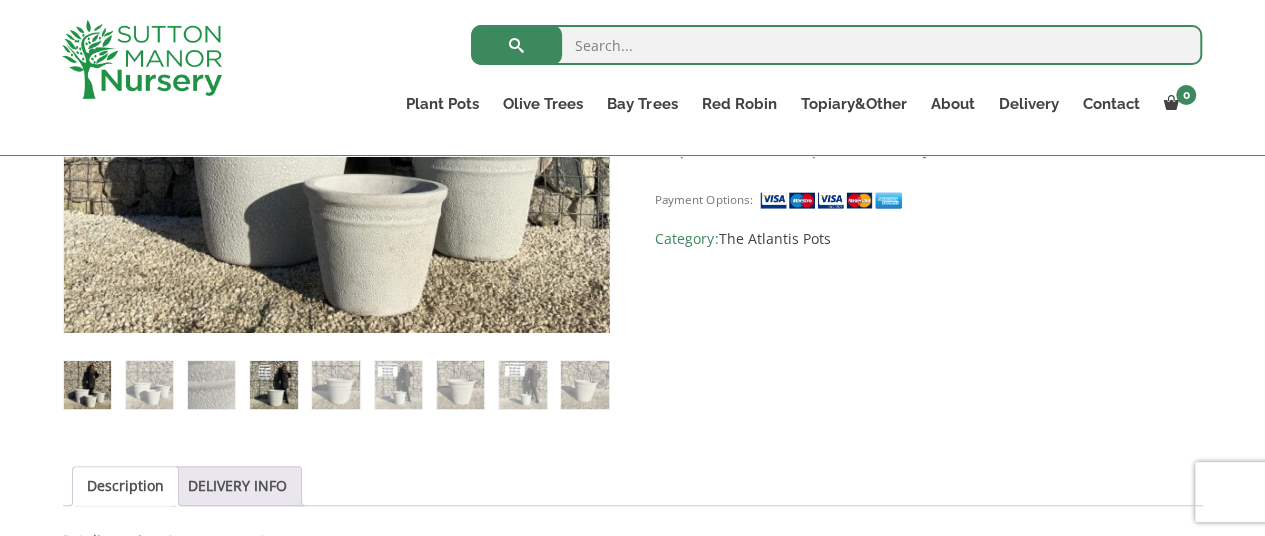 click at bounding box center (273, 384) 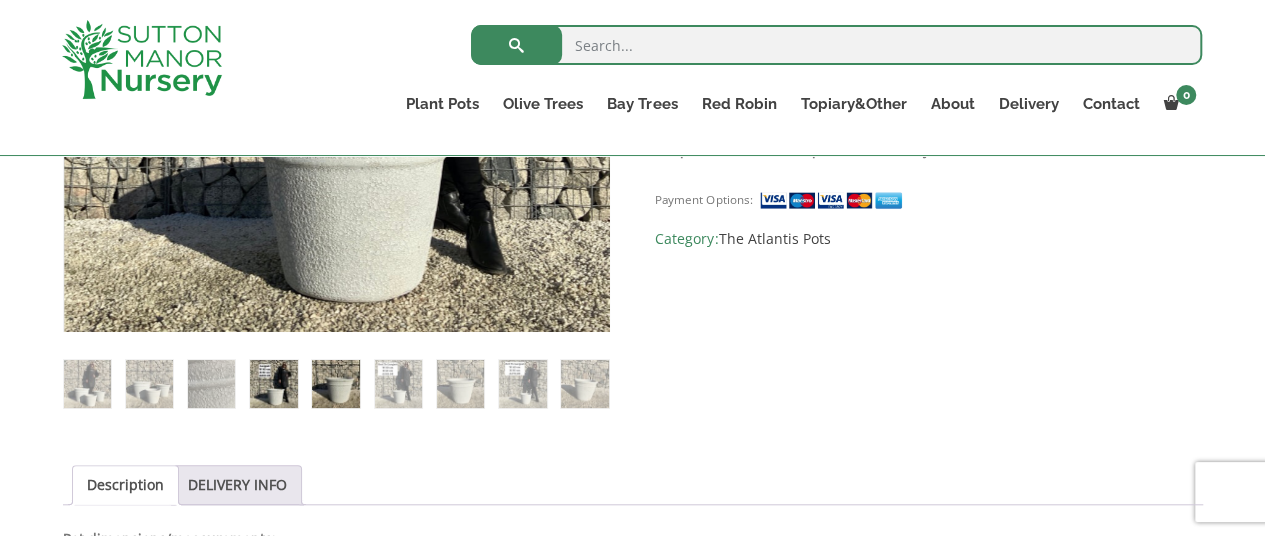 click at bounding box center [335, 383] 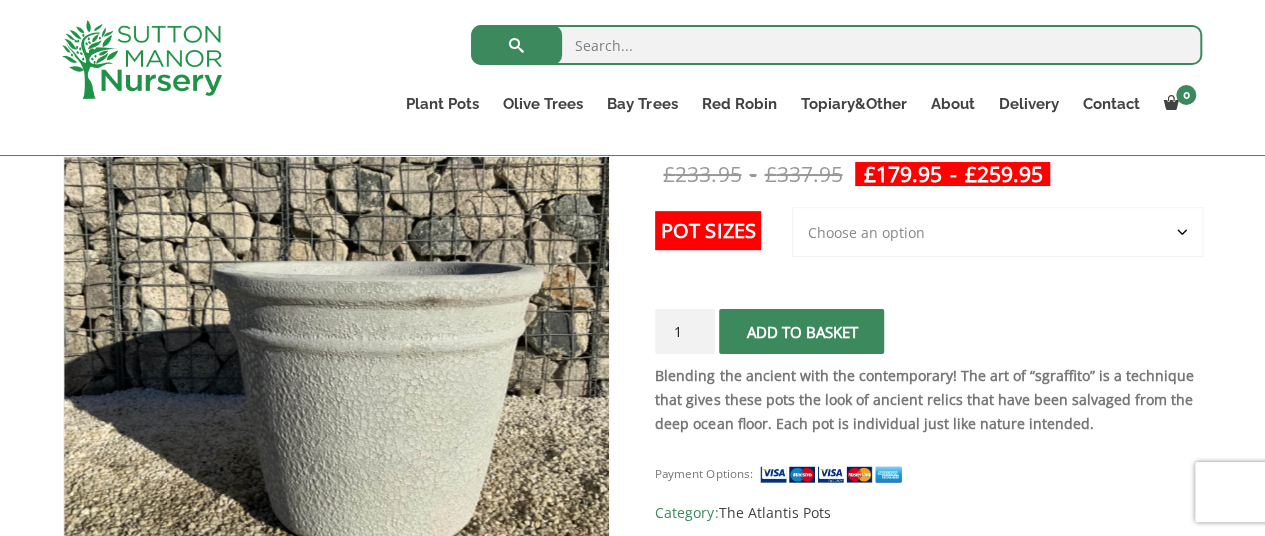 scroll, scrollTop: 362, scrollLeft: 0, axis: vertical 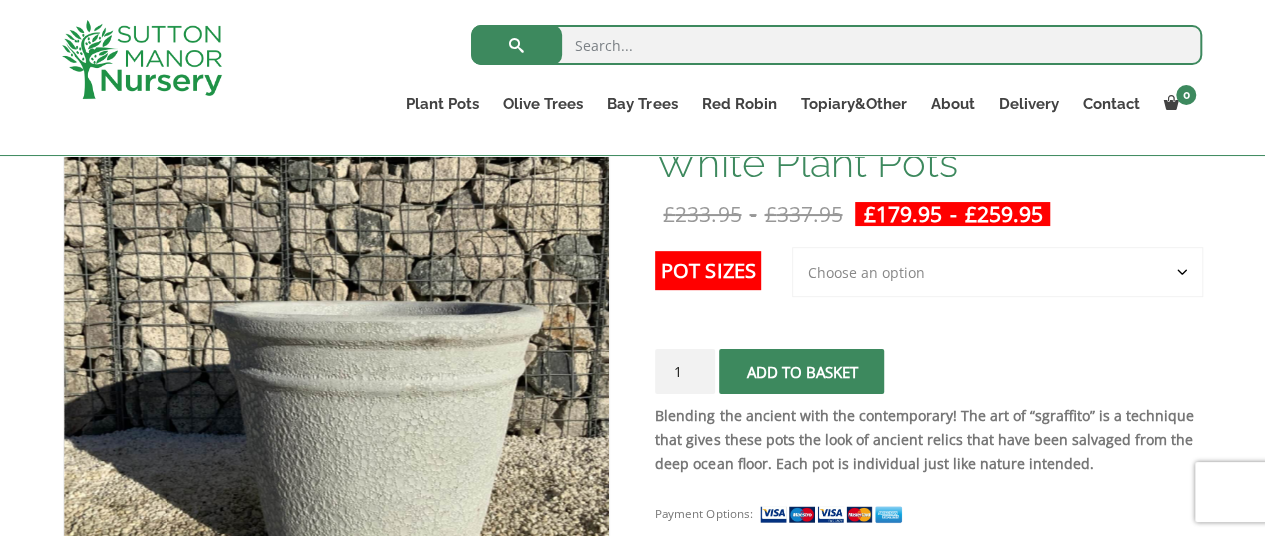 click on "Choose an option 3rd to Largest Pot In The Picture 2nd to Largest Pot In The Picture Largest pot In The Picture" 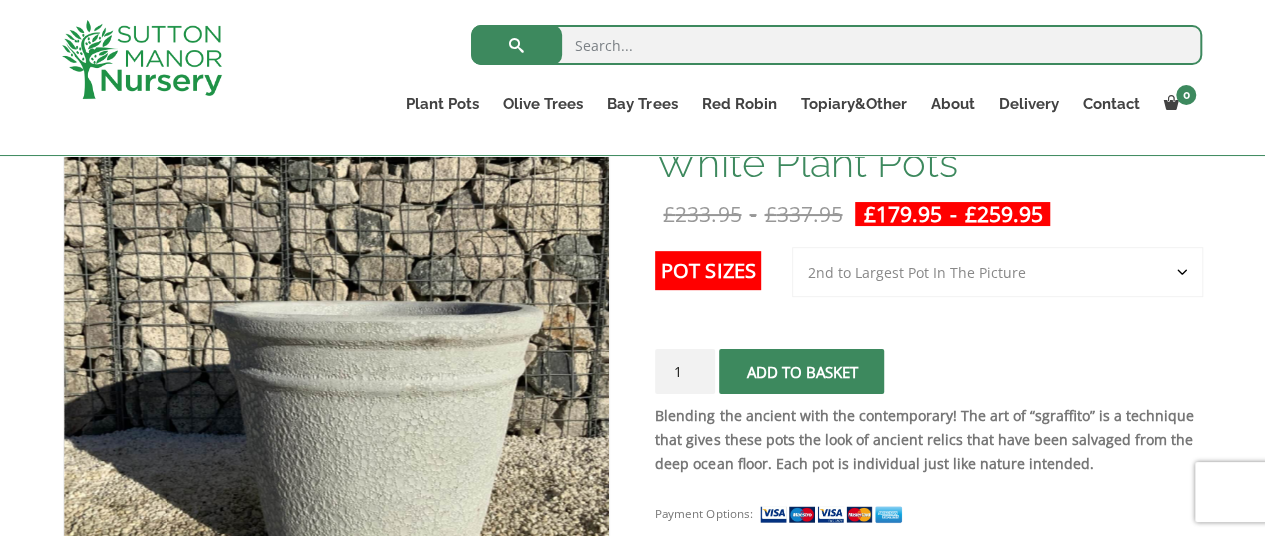 click on "Choose an option 3rd to Largest Pot In The Picture 2nd to Largest Pot In The Picture Largest pot In The Picture" 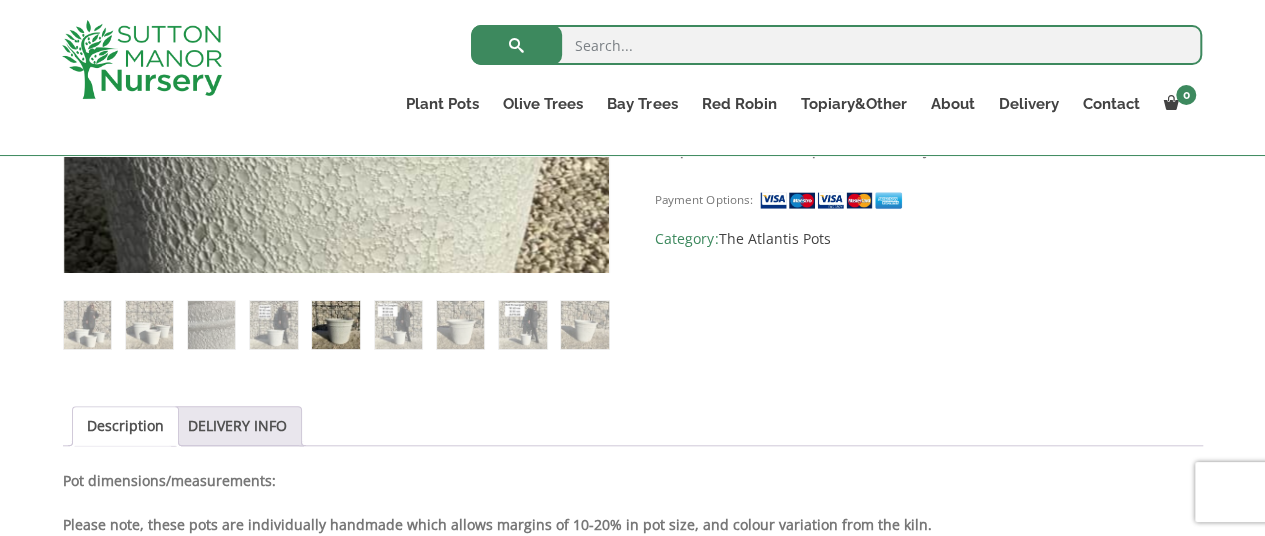 scroll, scrollTop: 769, scrollLeft: 0, axis: vertical 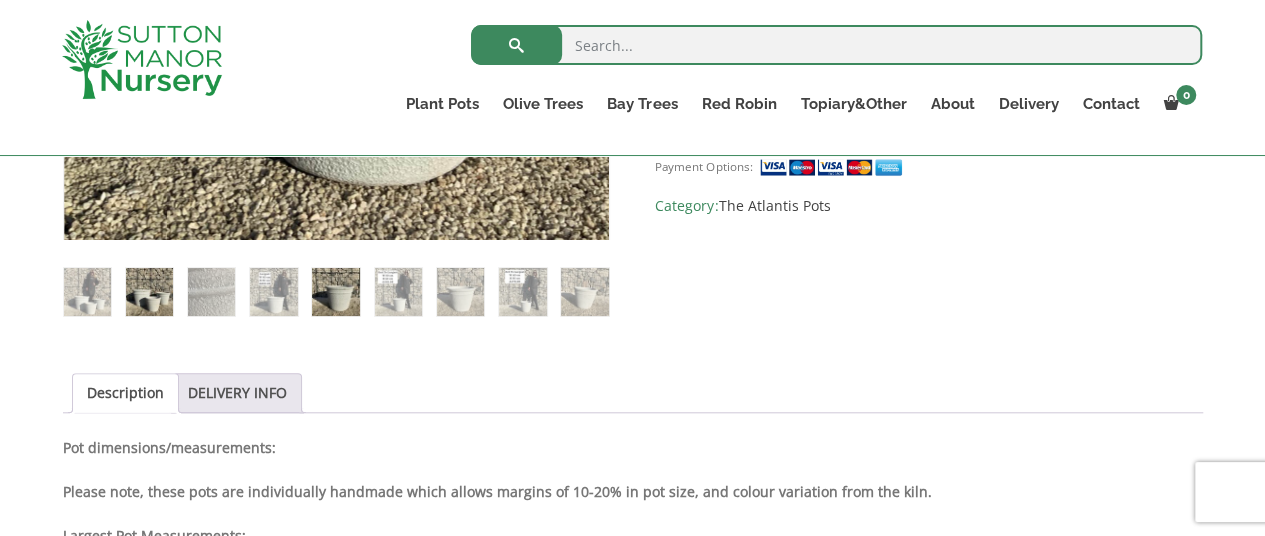 click at bounding box center [149, 291] 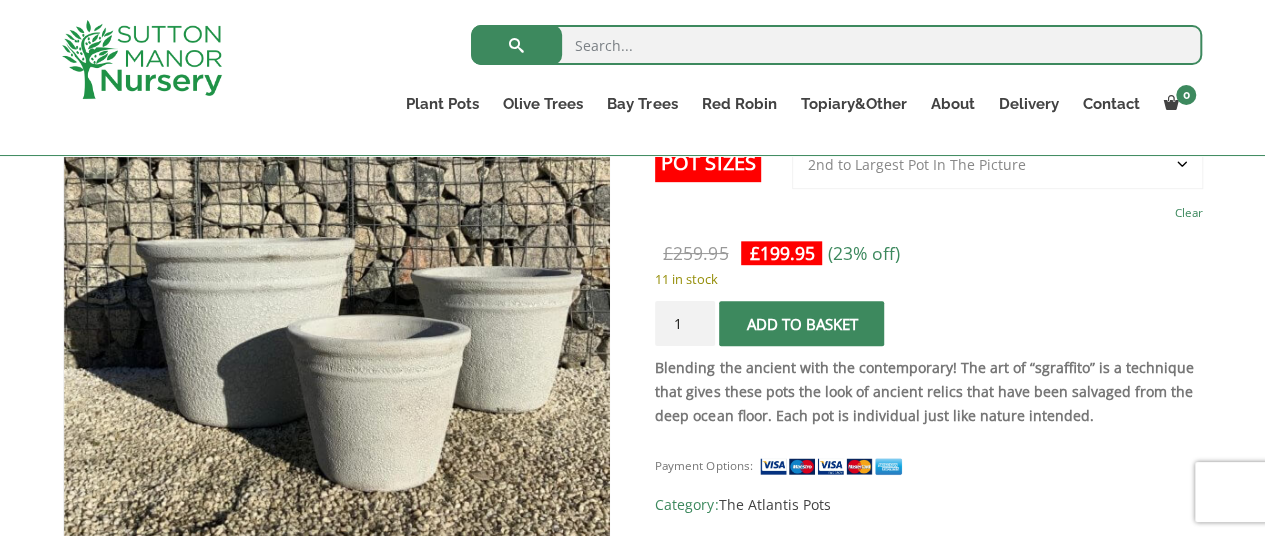 scroll, scrollTop: 471, scrollLeft: 0, axis: vertical 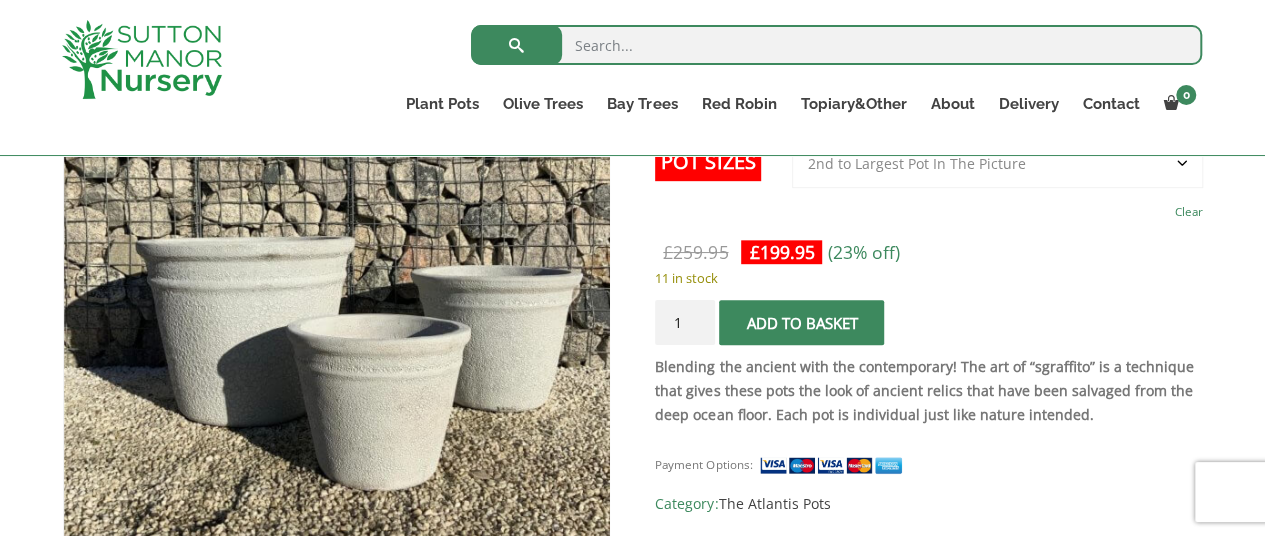 click on "£ 259.95   Original price was: £259.95. £ 199.95 Current price is: £199.95.   (23% off)" 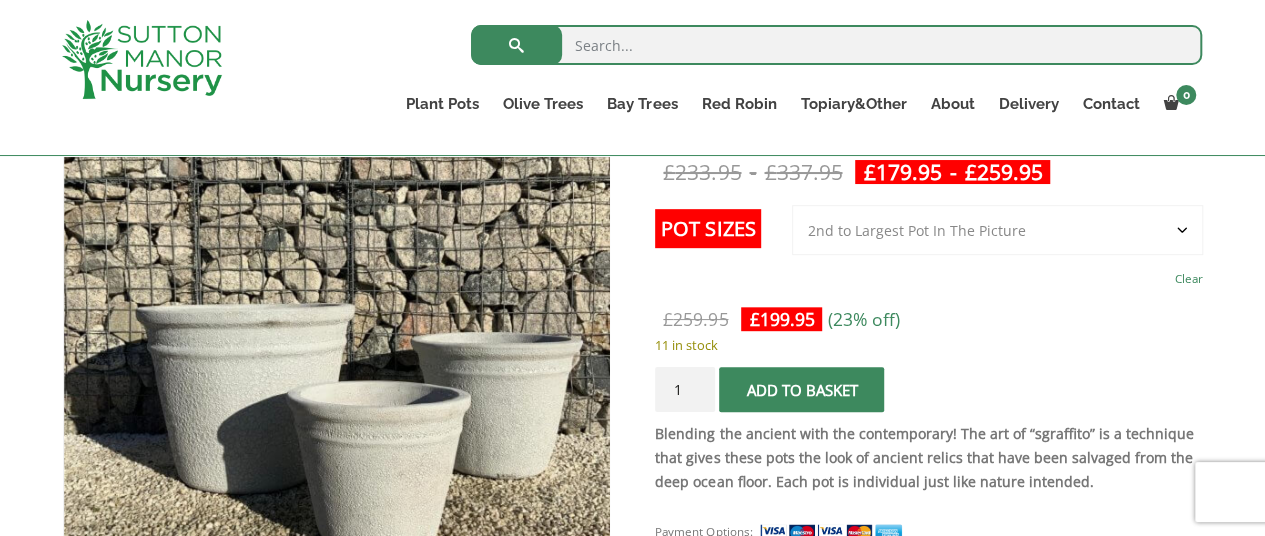 scroll, scrollTop: 401, scrollLeft: 0, axis: vertical 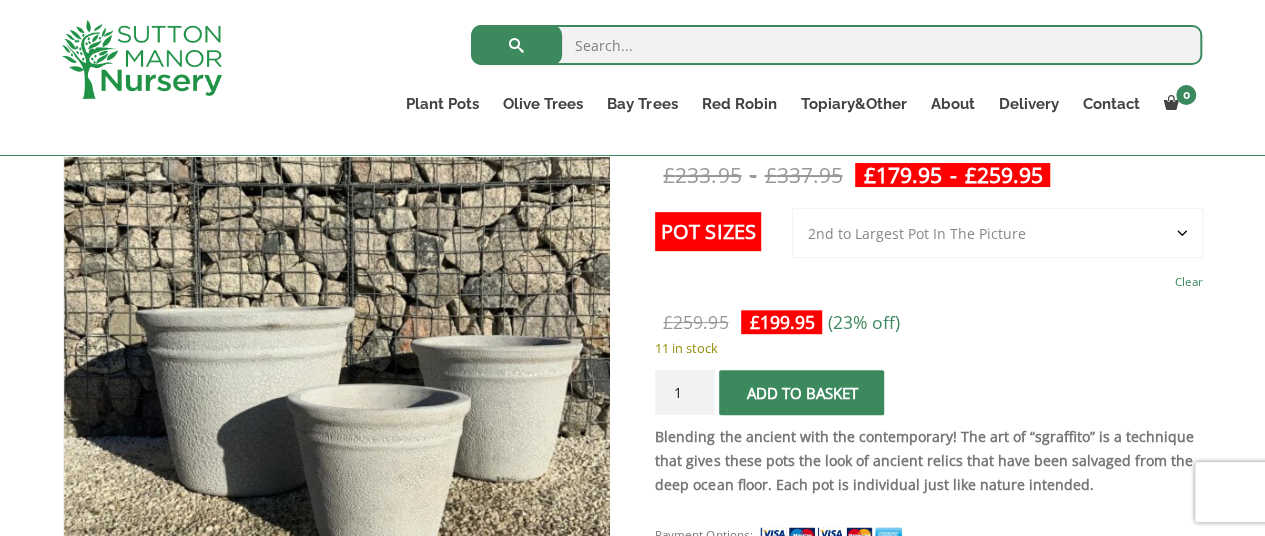 click on "Choose an option 3rd to Largest Pot In The Picture 2nd to Largest Pot In The Picture Largest pot In The Picture" 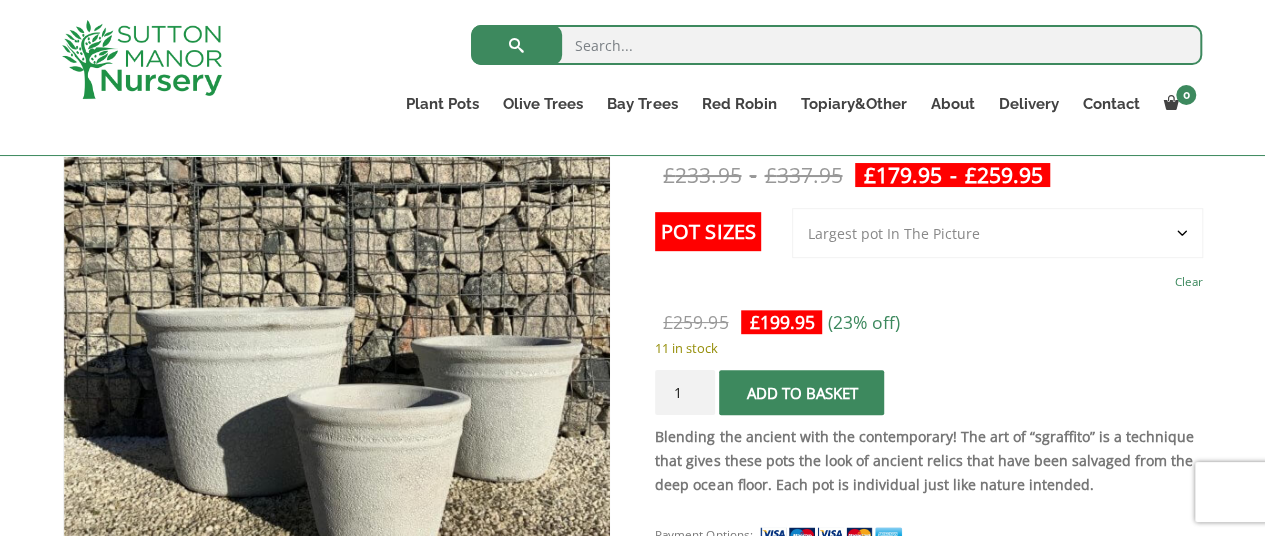 click on "Choose an option 3rd to Largest Pot In The Picture 2nd to Largest Pot In The Picture Largest pot In The Picture" 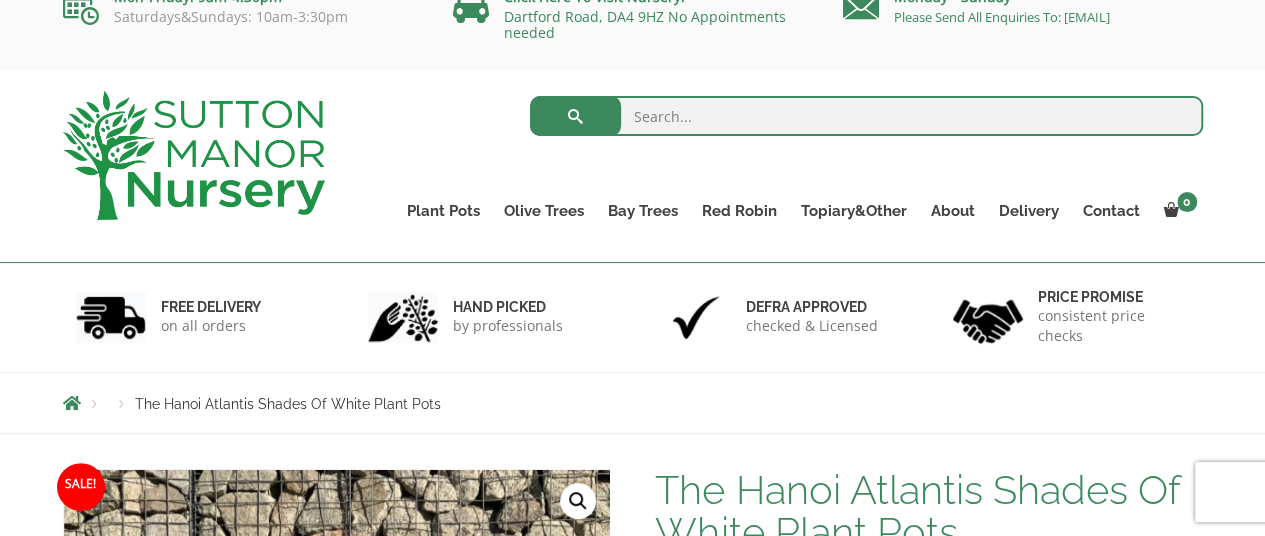 scroll, scrollTop: 0, scrollLeft: 0, axis: both 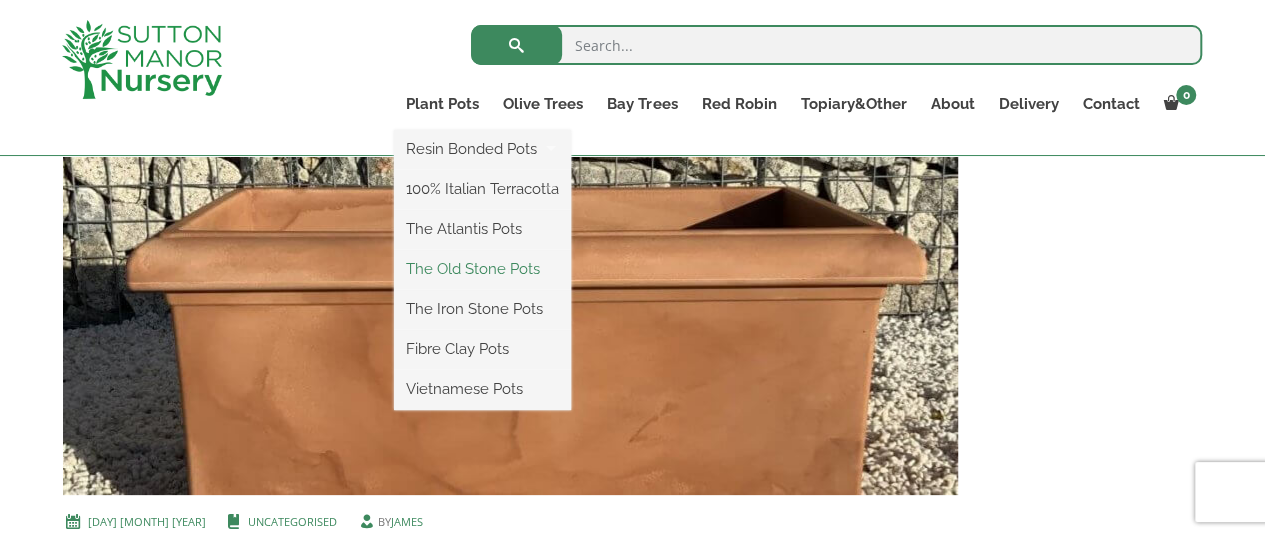 click on "The Old Stone Pots" at bounding box center [482, 269] 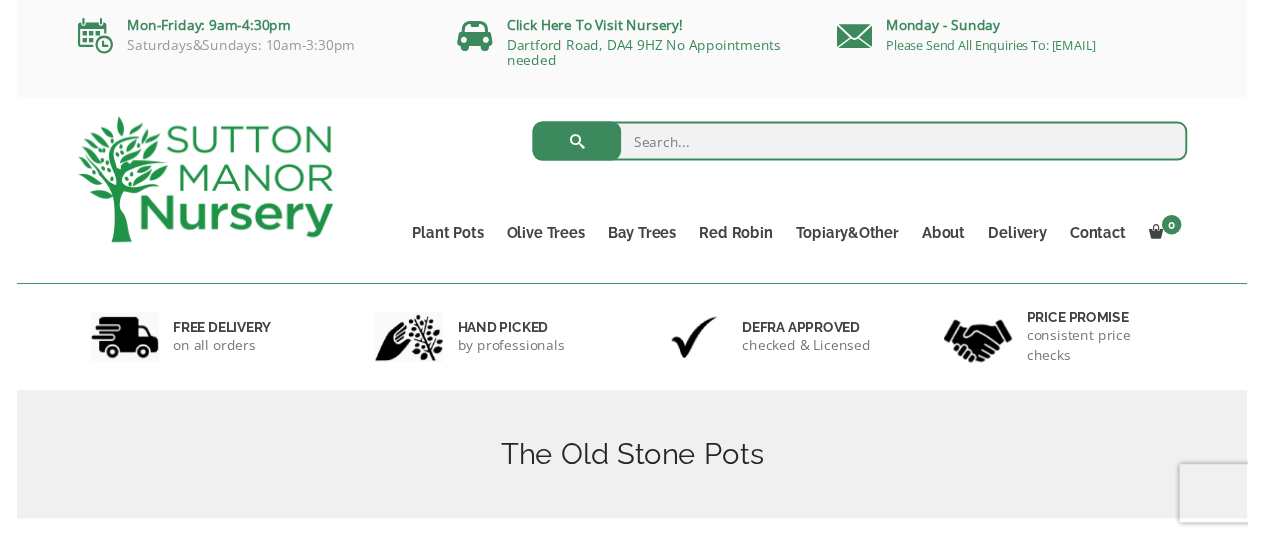 scroll, scrollTop: 0, scrollLeft: 0, axis: both 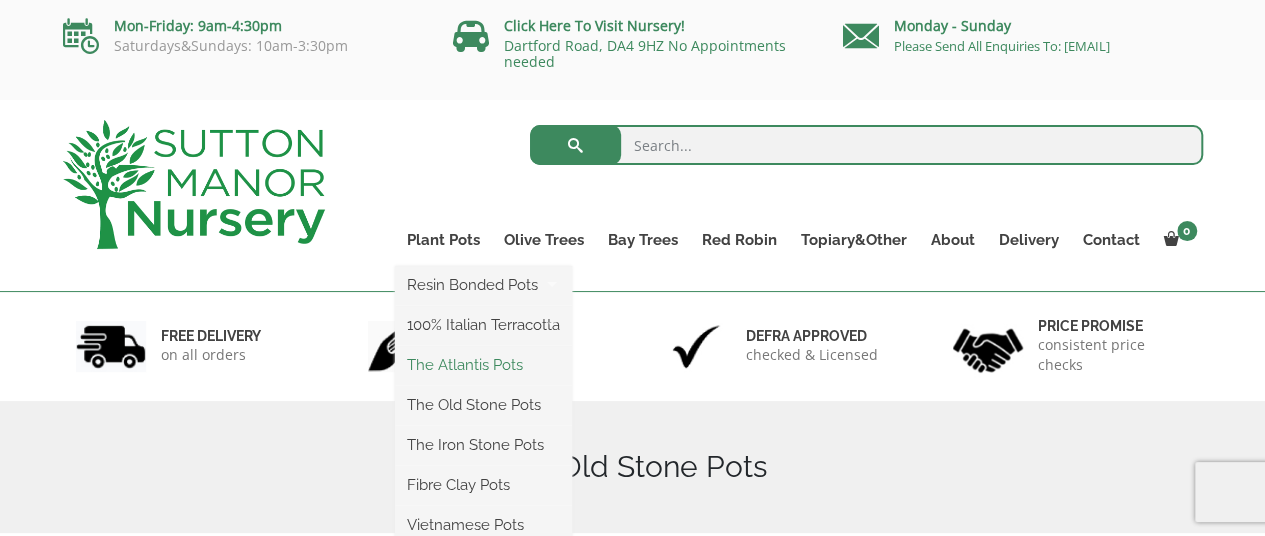 click on "The Atlantis Pots" at bounding box center [483, 365] 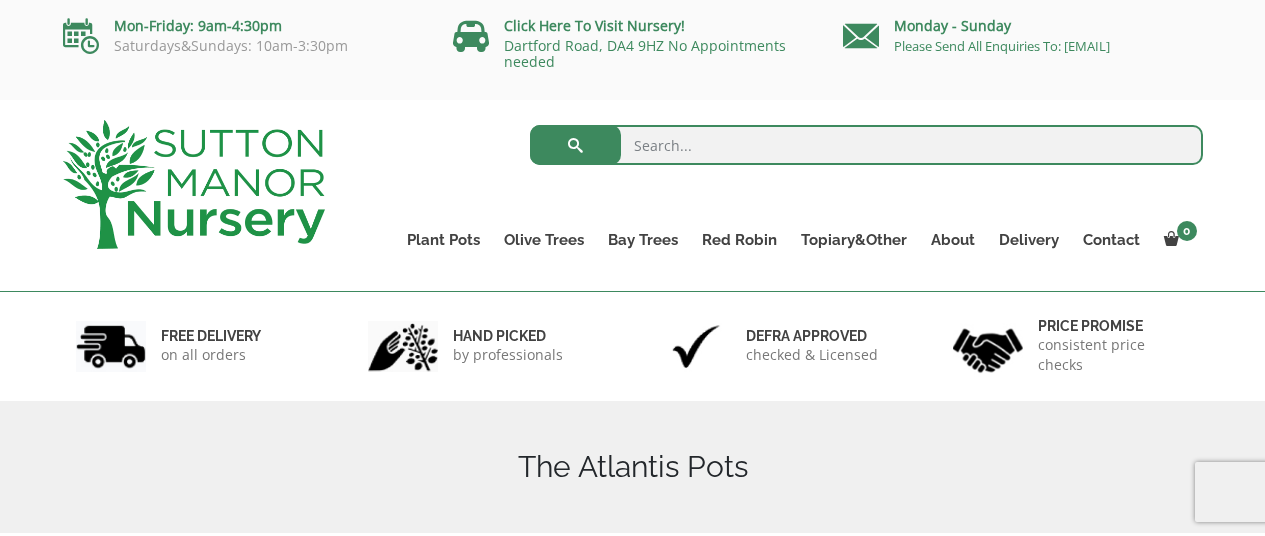scroll, scrollTop: 0, scrollLeft: 0, axis: both 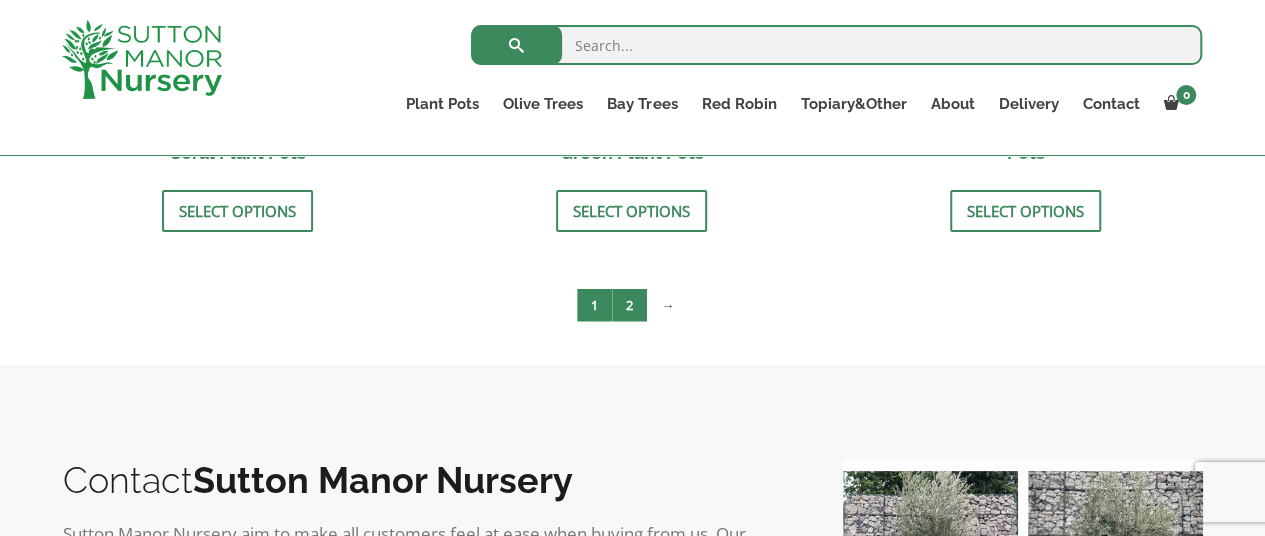 click on "2" at bounding box center (629, 305) 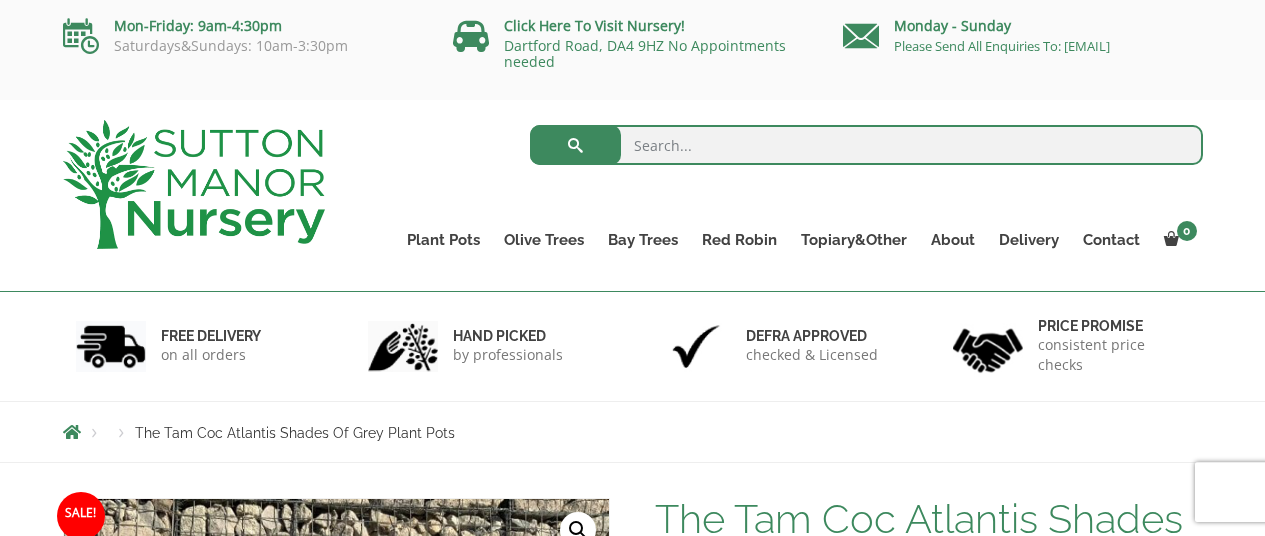 scroll, scrollTop: 0, scrollLeft: 0, axis: both 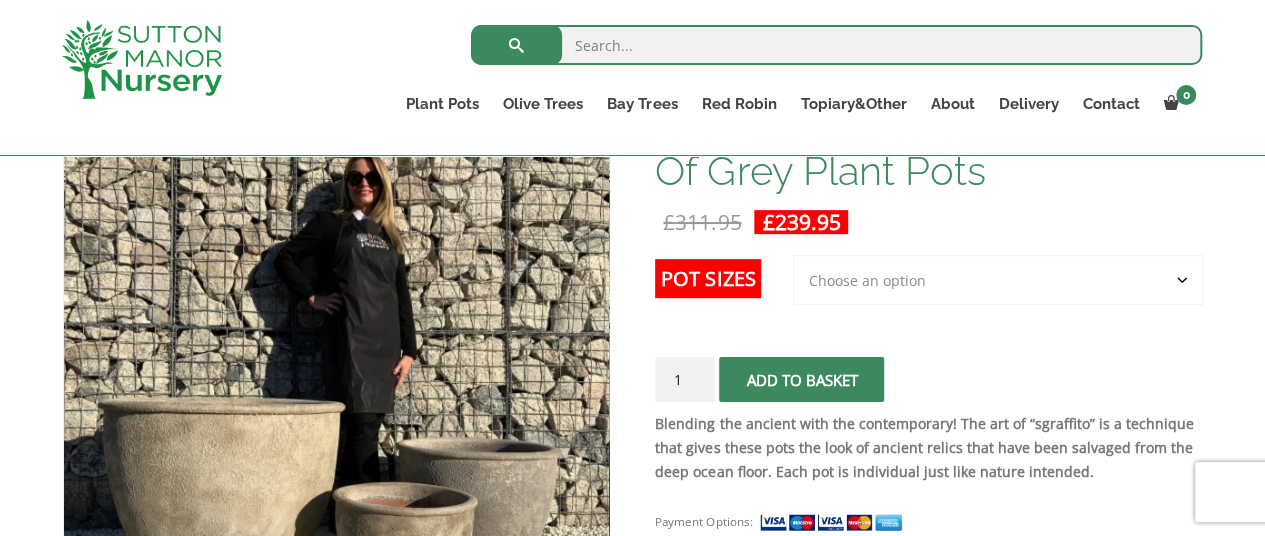 click on "Choose an option 3rd to Largest Pot In The Picture" 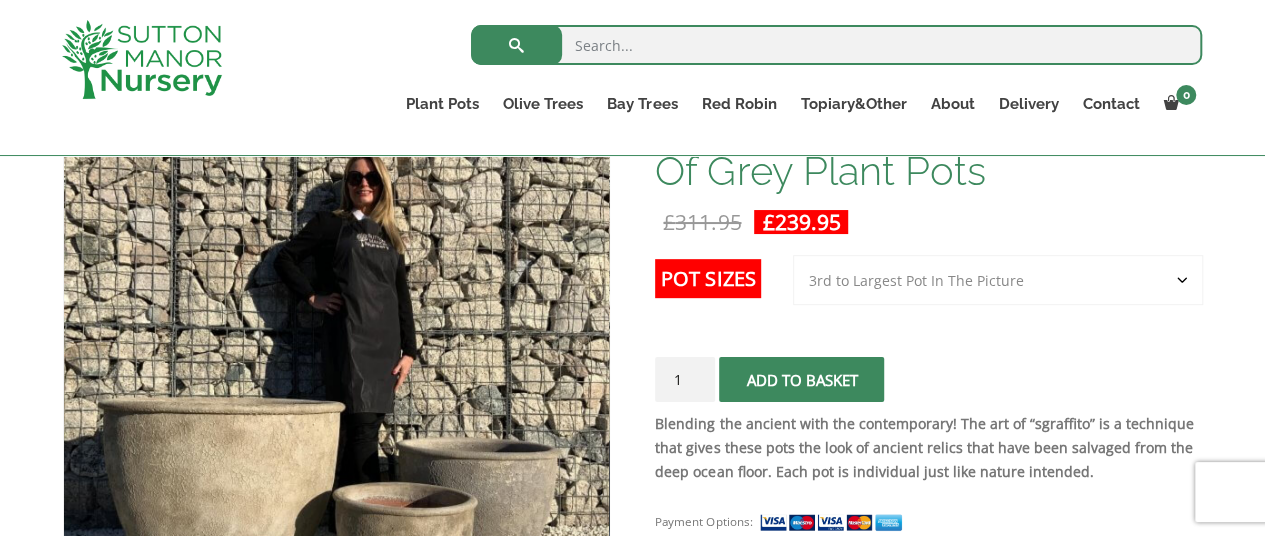click on "Choose an option 3rd to Largest Pot In The Picture" 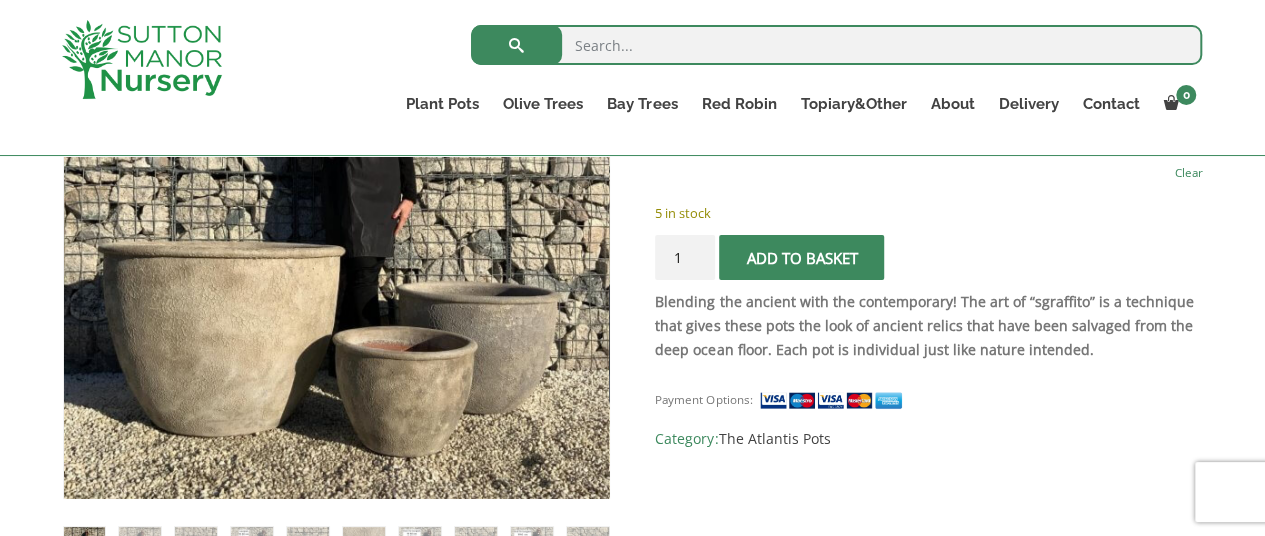 scroll, scrollTop: 513, scrollLeft: 0, axis: vertical 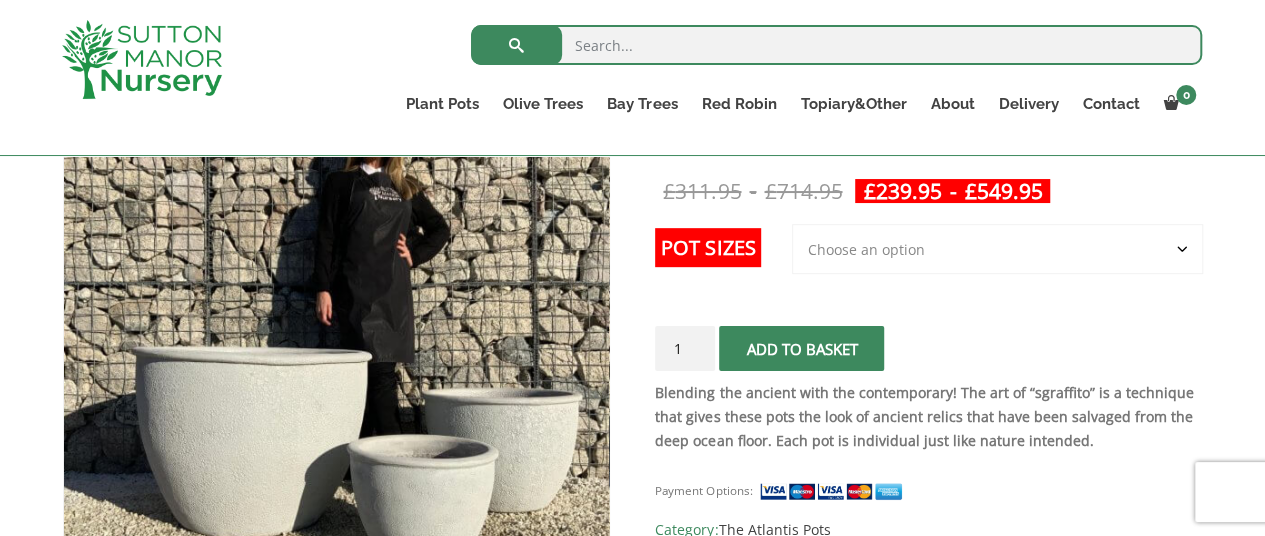 click on "Choose an option 3rd to Largest Pot In The Picture 2nd to Largest Pot In The Picture Largest pot In The Picture" 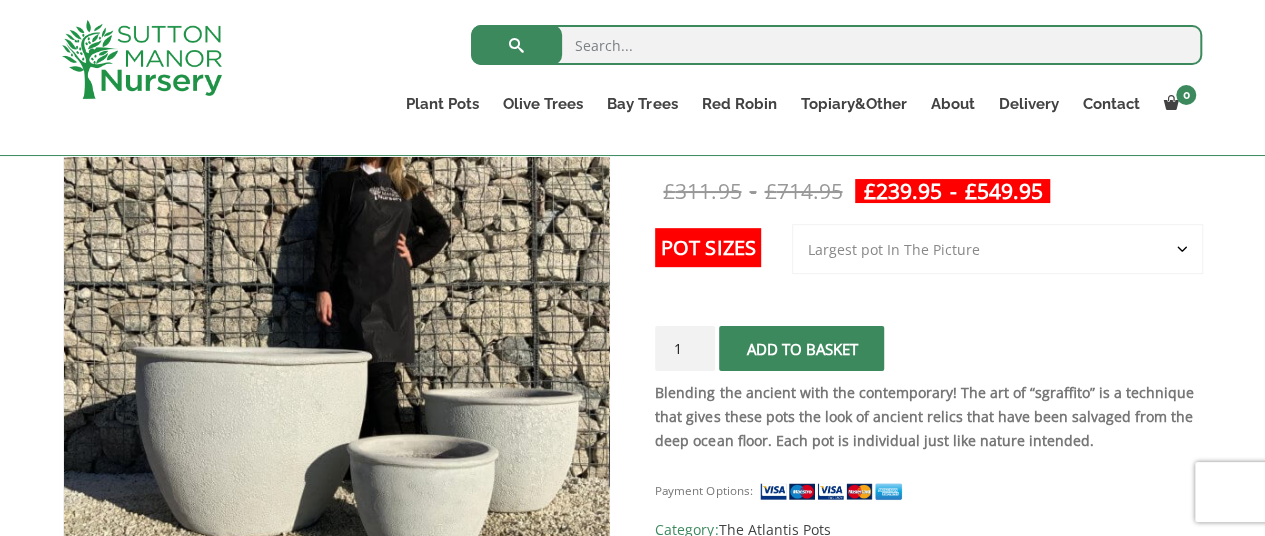 click on "Choose an option 3rd to Largest Pot In The Picture 2nd to Largest Pot In The Picture Largest pot In The Picture" 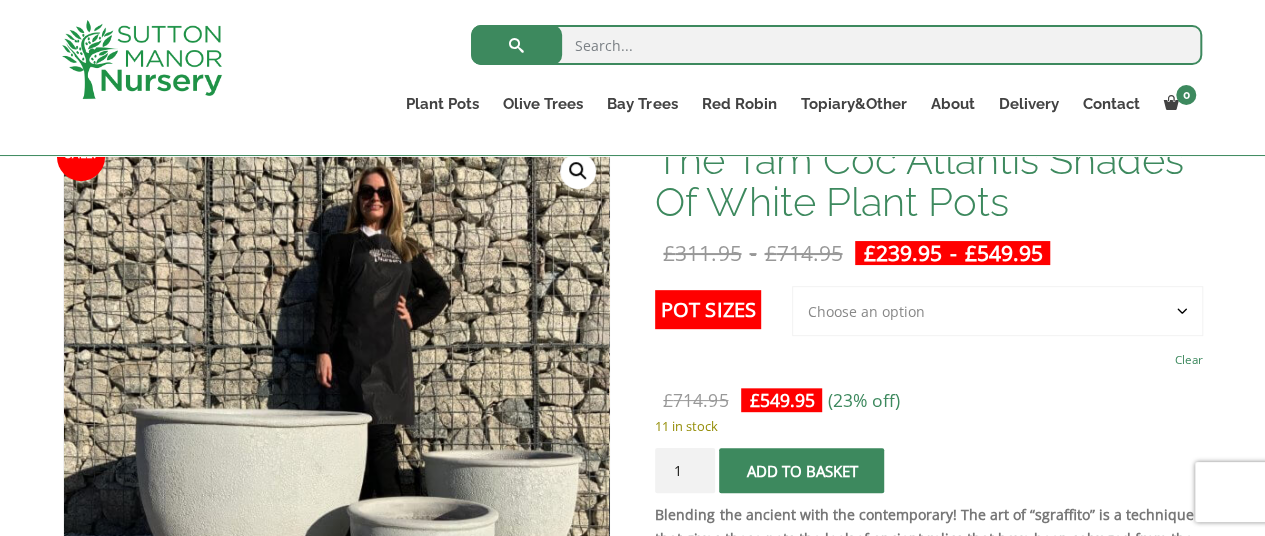 scroll, scrollTop: 324, scrollLeft: 0, axis: vertical 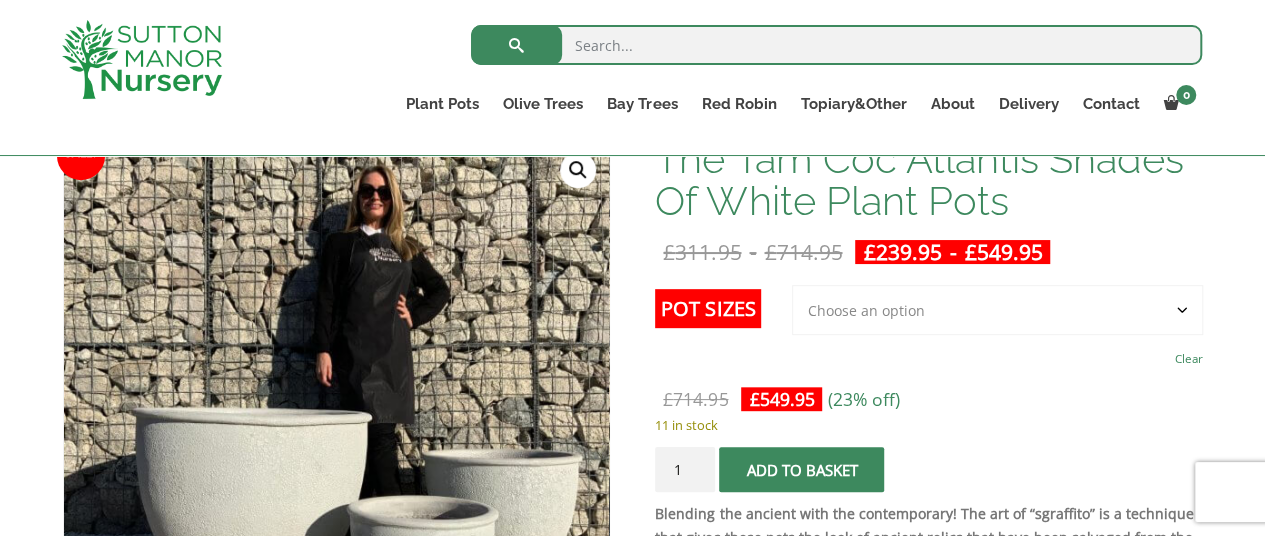 click on "Choose an option 3rd to Largest Pot In The Picture 2nd to Largest Pot In The Picture Largest pot In The Picture" 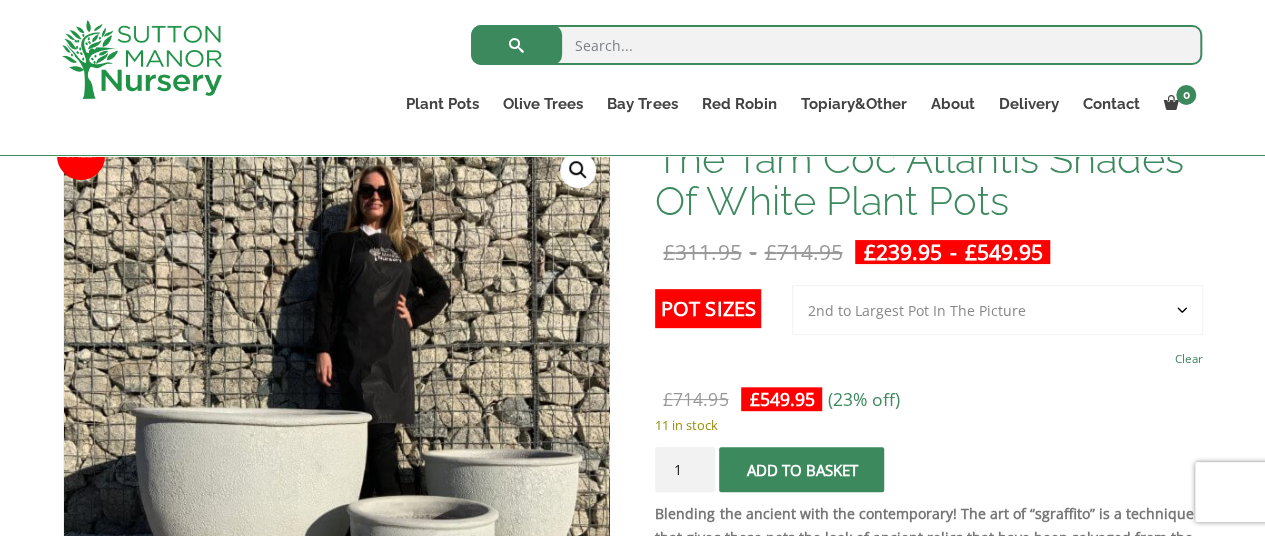 click on "Choose an option 3rd to Largest Pot In The Picture 2nd to Largest Pot In The Picture Largest pot In The Picture" 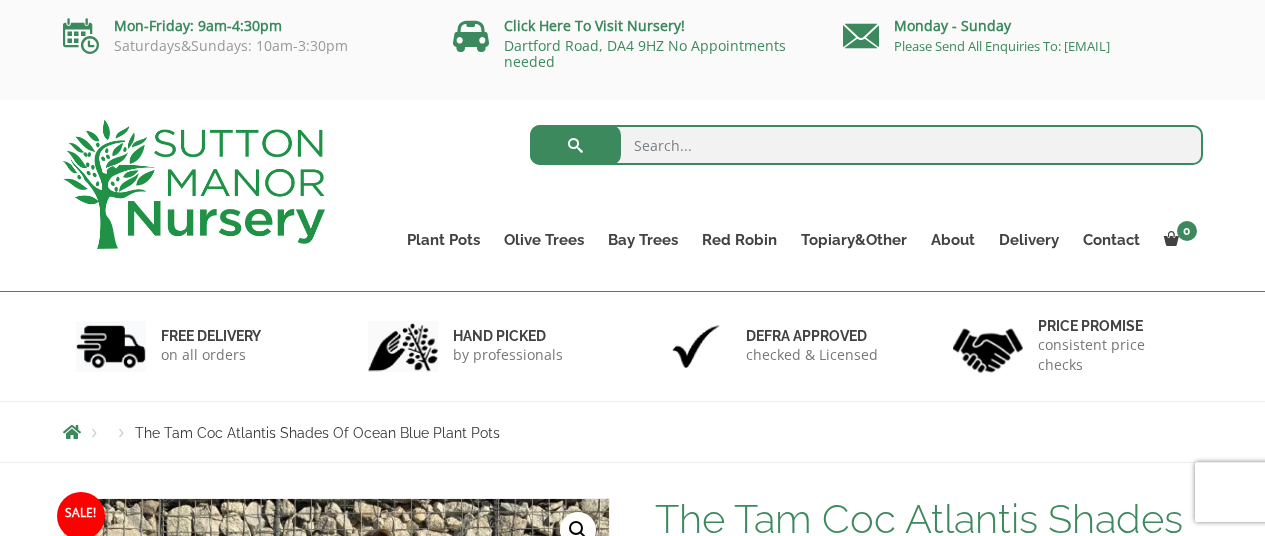 scroll, scrollTop: 0, scrollLeft: 0, axis: both 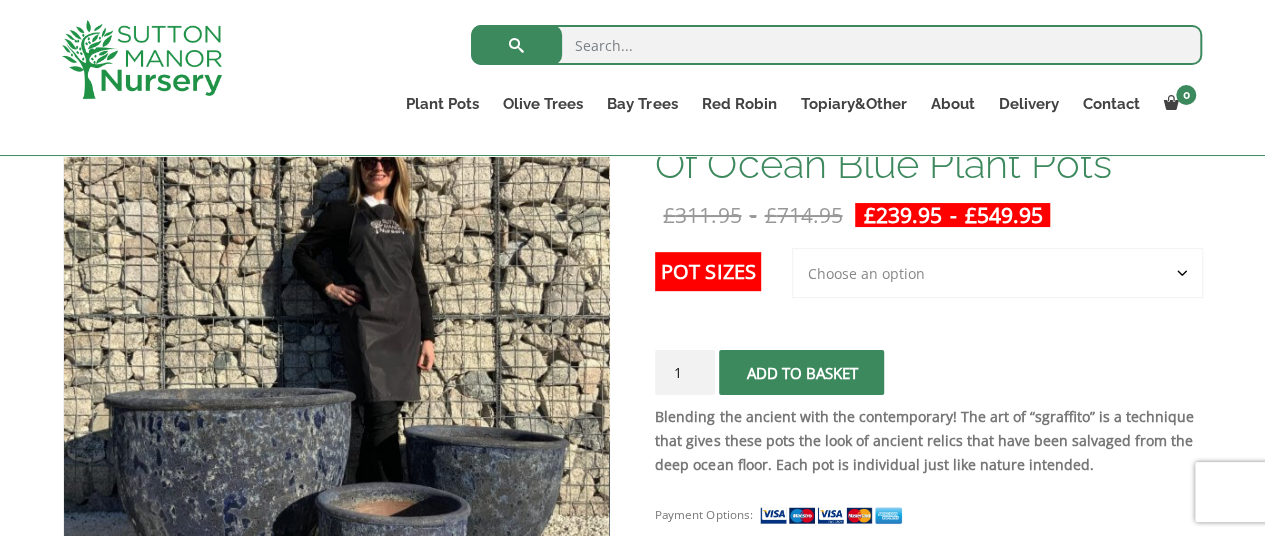 click on "Choose an option 3rd to Largest Pot In The Picture 2nd to Largest Pot In The Picture Largest pot In The Picture" 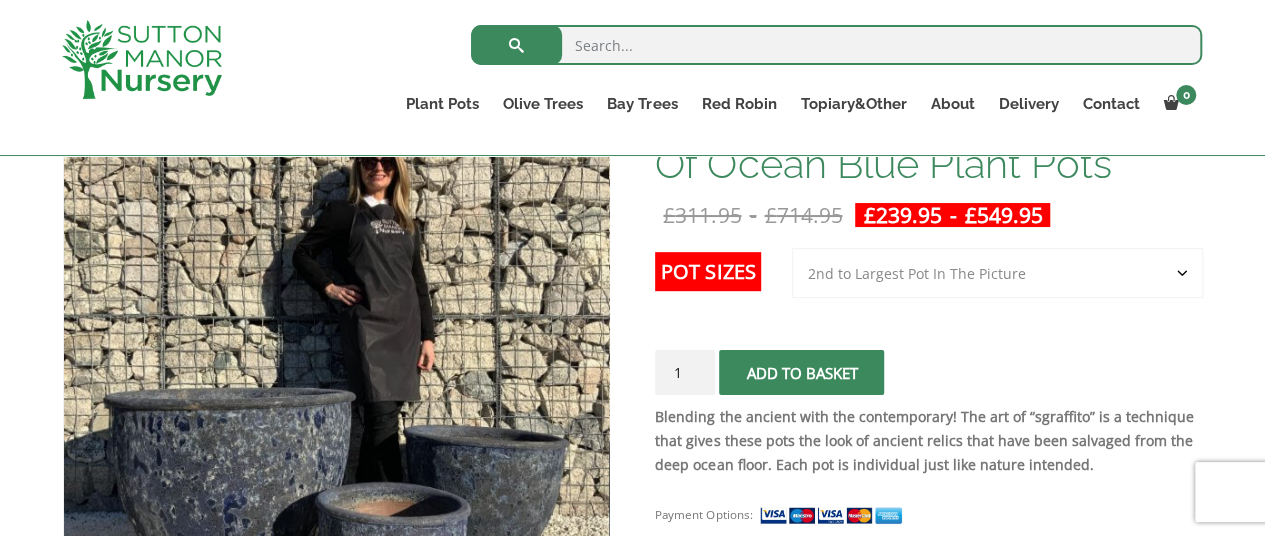 click on "Choose an option 3rd to Largest Pot In The Picture 2nd to Largest Pot In The Picture Largest pot In The Picture" 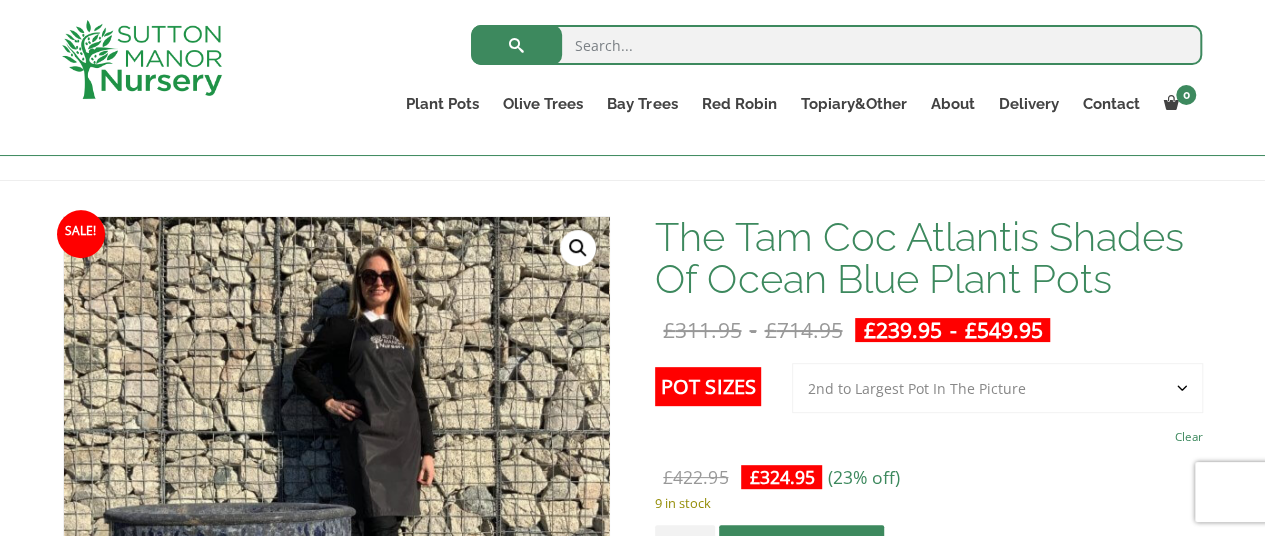scroll, scrollTop: 244, scrollLeft: 0, axis: vertical 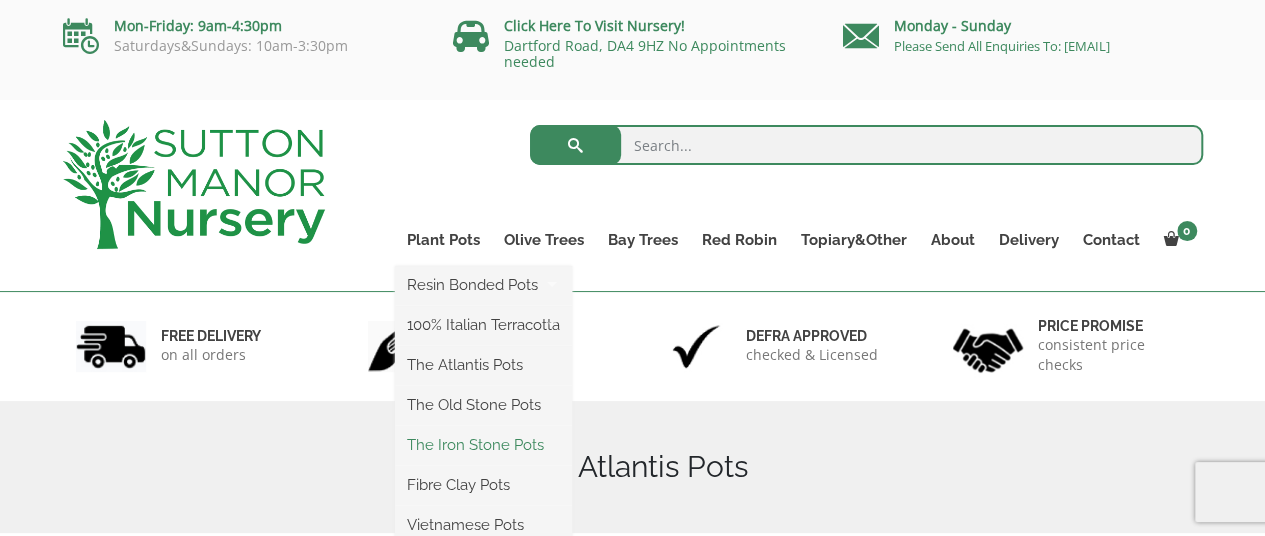 click on "The Iron Stone Pots" at bounding box center (483, 445) 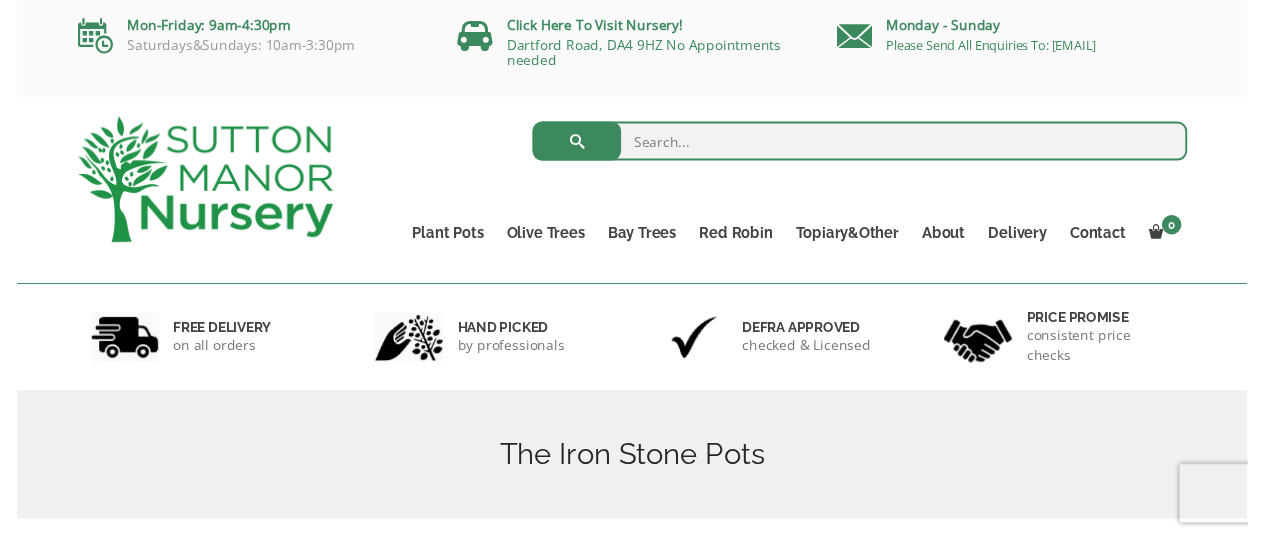 scroll, scrollTop: 0, scrollLeft: 0, axis: both 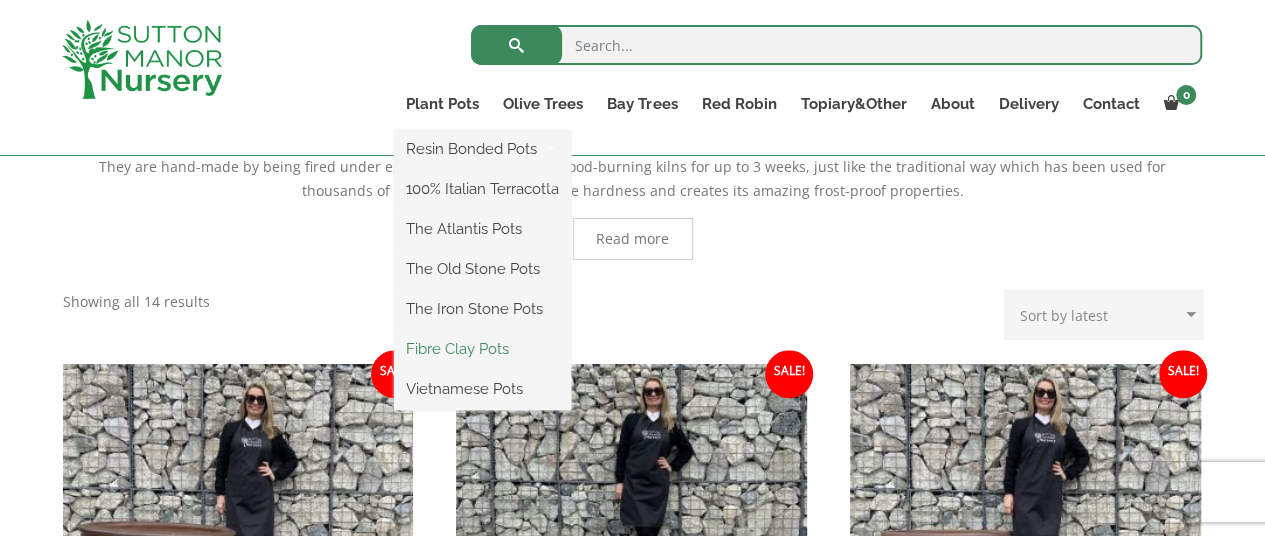 click on "Fibre Clay Pots" at bounding box center [482, 349] 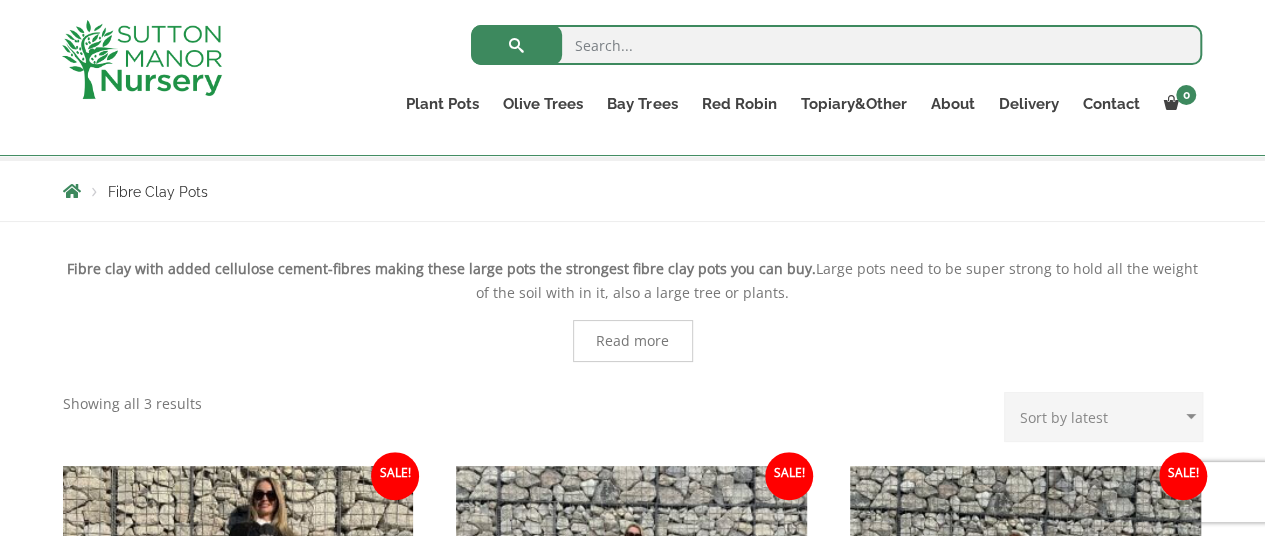 scroll, scrollTop: 336, scrollLeft: 0, axis: vertical 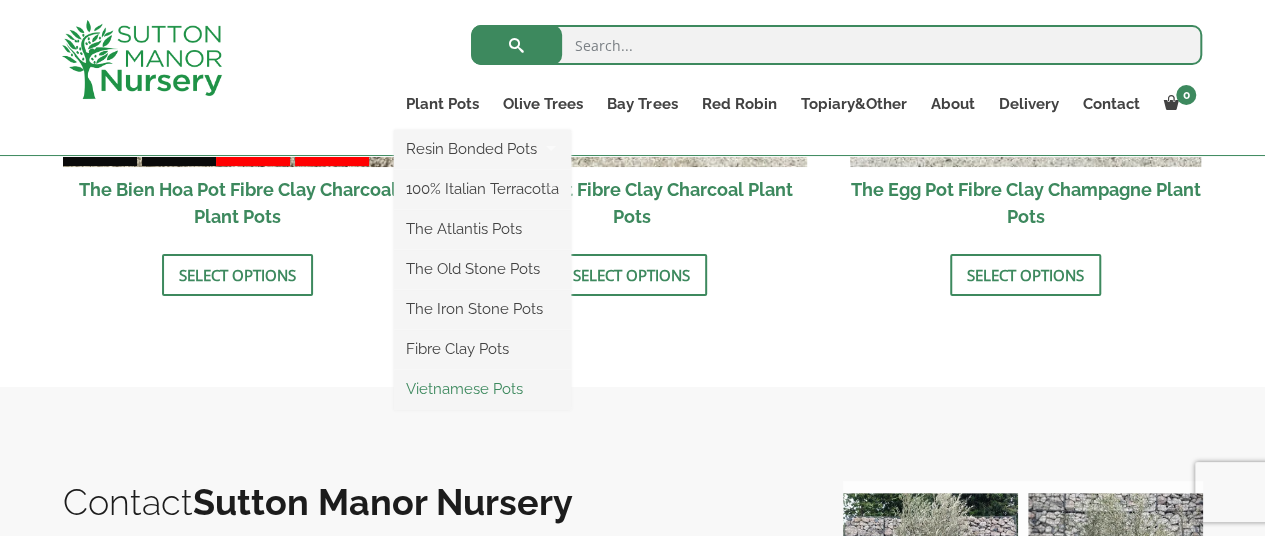 click on "Vietnamese Pots" at bounding box center [482, 389] 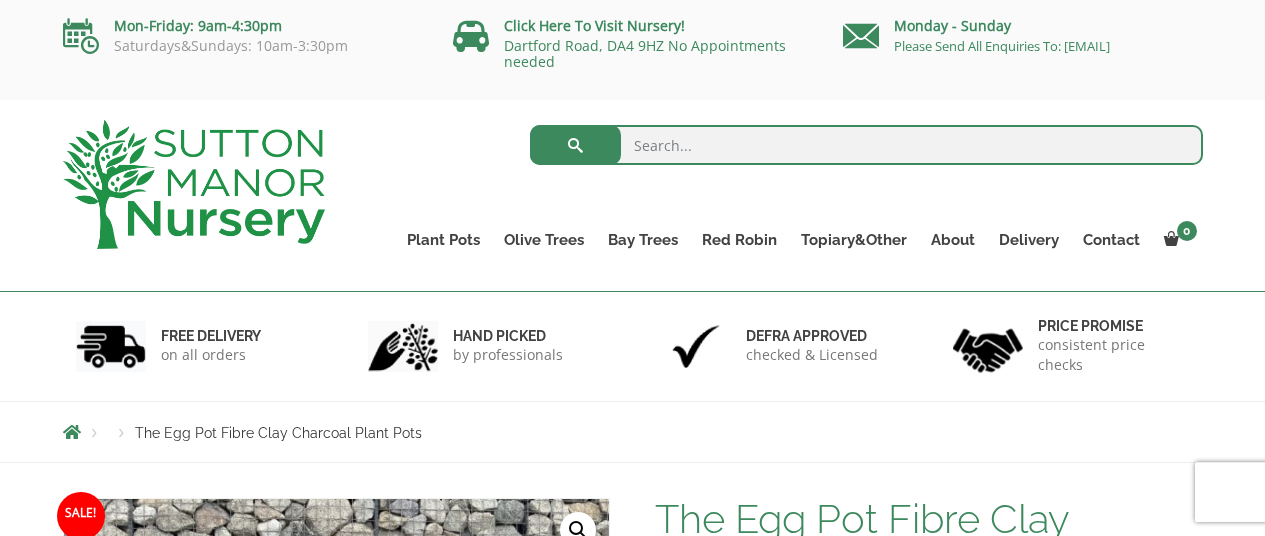 scroll, scrollTop: 0, scrollLeft: 0, axis: both 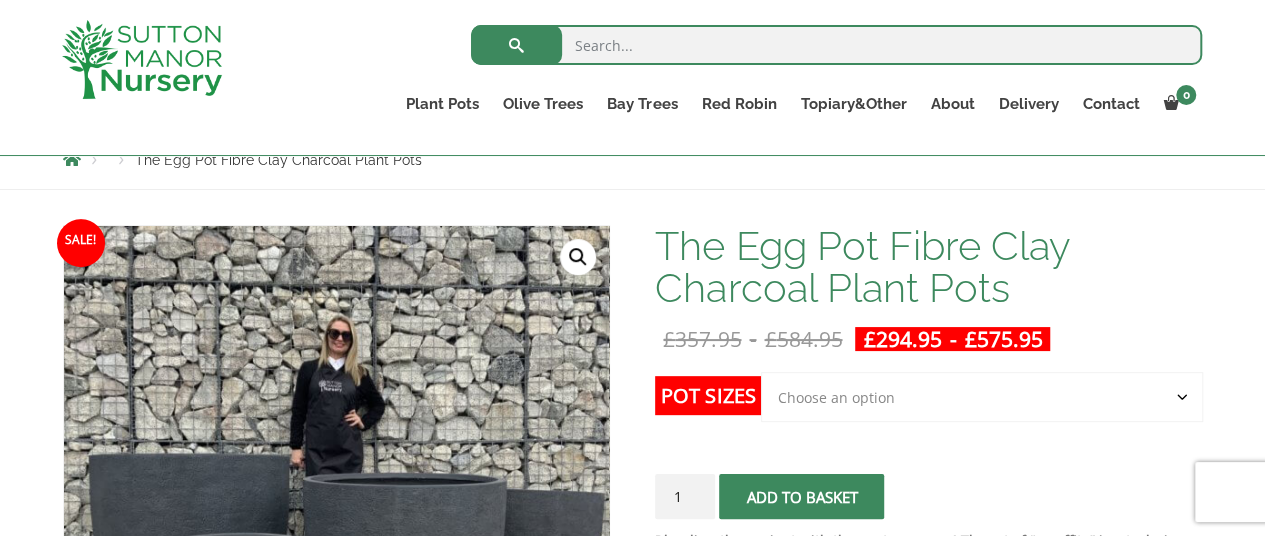 click on "Choose an option Click here to buy the 5th To Largest Pot In The Picture Click here to buy the 4th To Largest Pot In The Picture Click here to buy the 3rd To Largest Pot In The Picture Click here to buy the 2nd To Largest Pot In The Picture Click here to buy The Largest Pot In The Picture" 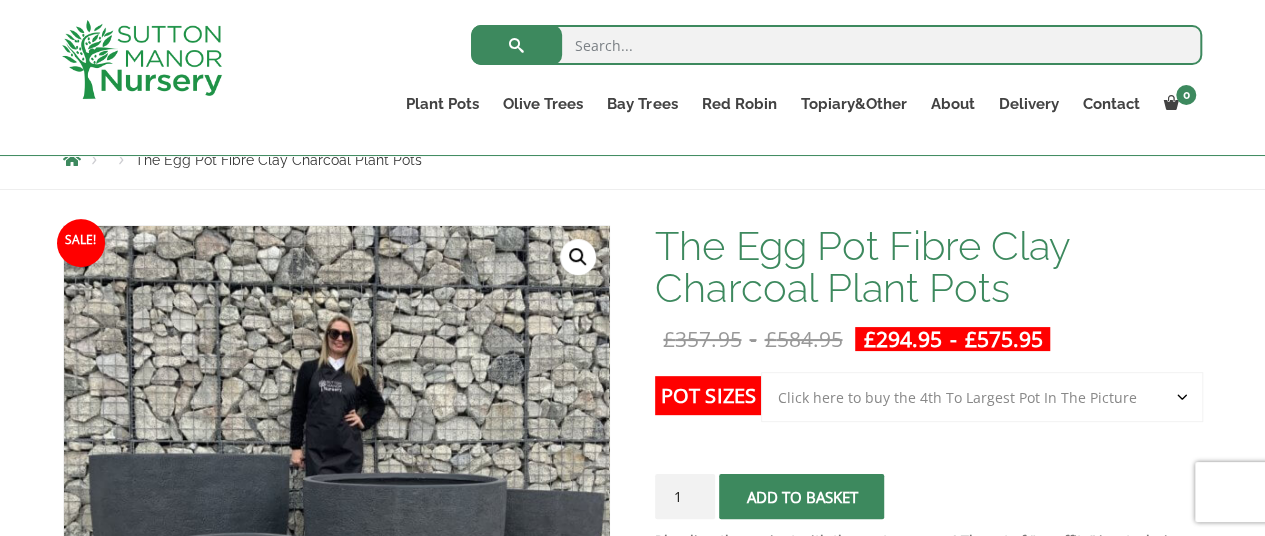 click on "Choose an option Click here to buy the 5th To Largest Pot In The Picture Click here to buy the 4th To Largest Pot In The Picture Click here to buy the 3rd To Largest Pot In The Picture Click here to buy the 2nd To Largest Pot In The Picture Click here to buy The Largest Pot In The Picture" 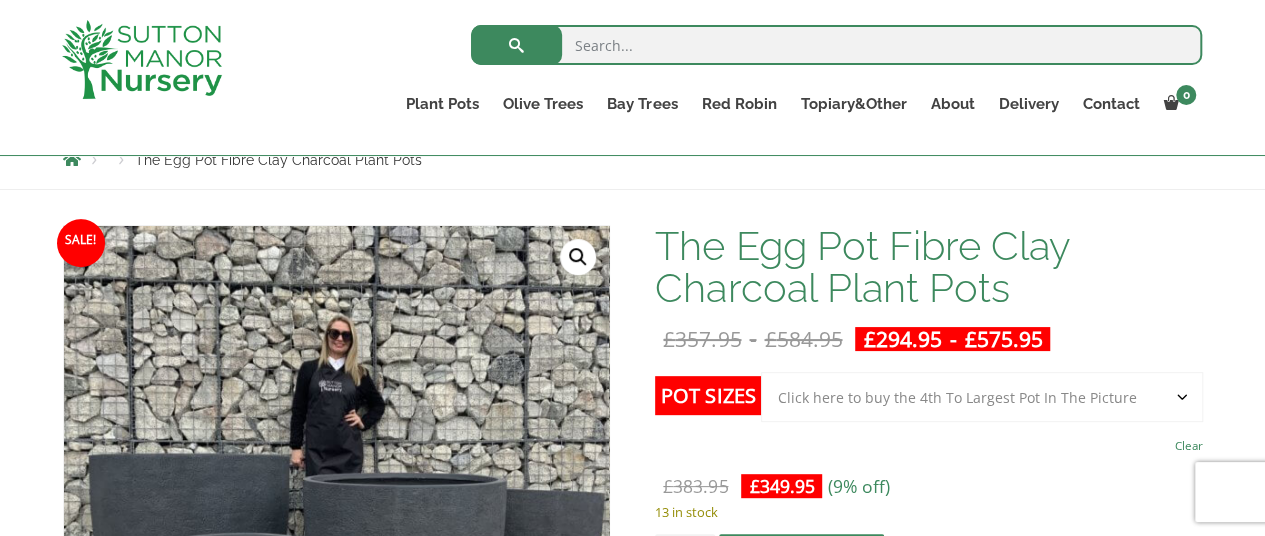 click on "Choose an option Click here to buy the 5th To Largest Pot In The Picture Click here to buy the 4th To Largest Pot In The Picture Click here to buy the 3rd To Largest Pot In The Picture Click here to buy the 2nd To Largest Pot In The Picture Click here to buy The Largest Pot In The Picture" 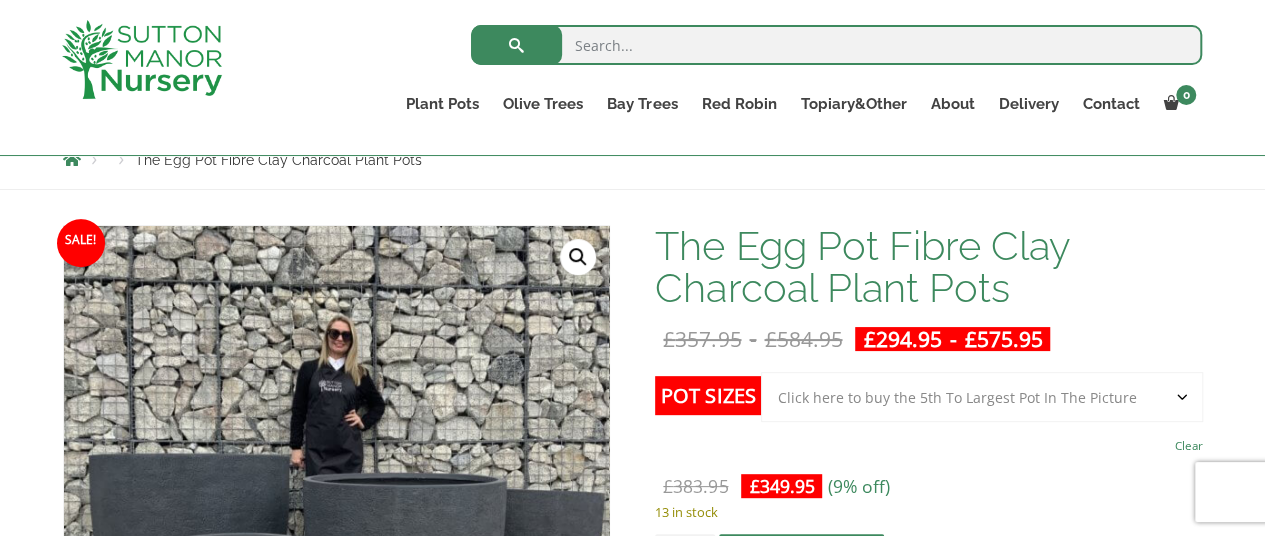 click on "Choose an option Click here to buy the 5th To Largest Pot In The Picture Click here to buy the 4th To Largest Pot In The Picture Click here to buy the 3rd To Largest Pot In The Picture Click here to buy the 2nd To Largest Pot In The Picture Click here to buy The Largest Pot In The Picture" 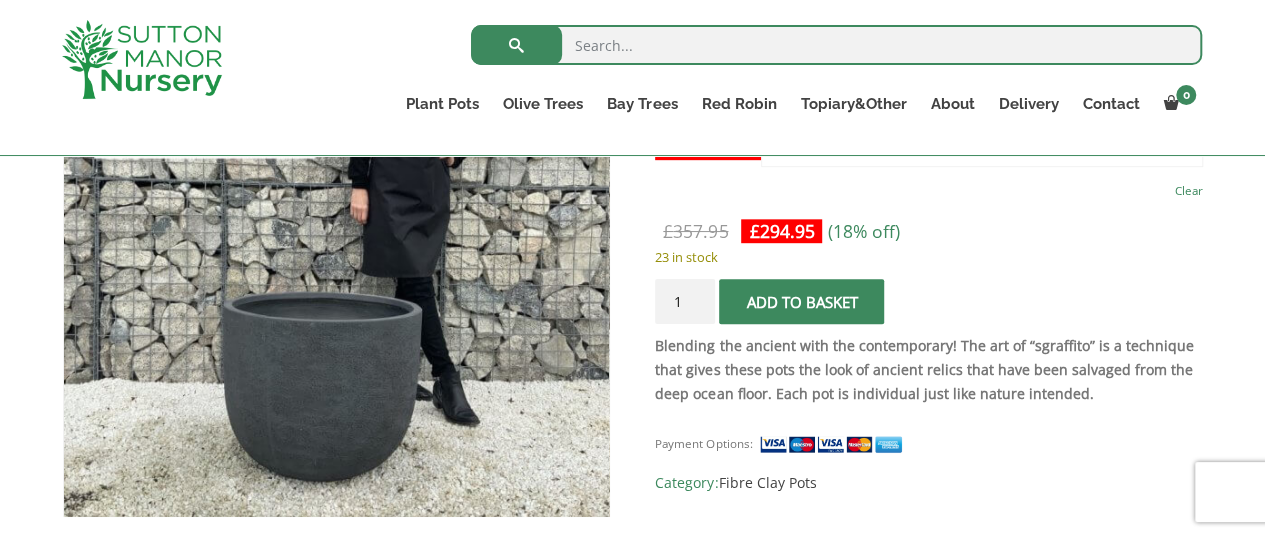 scroll, scrollTop: 491, scrollLeft: 0, axis: vertical 